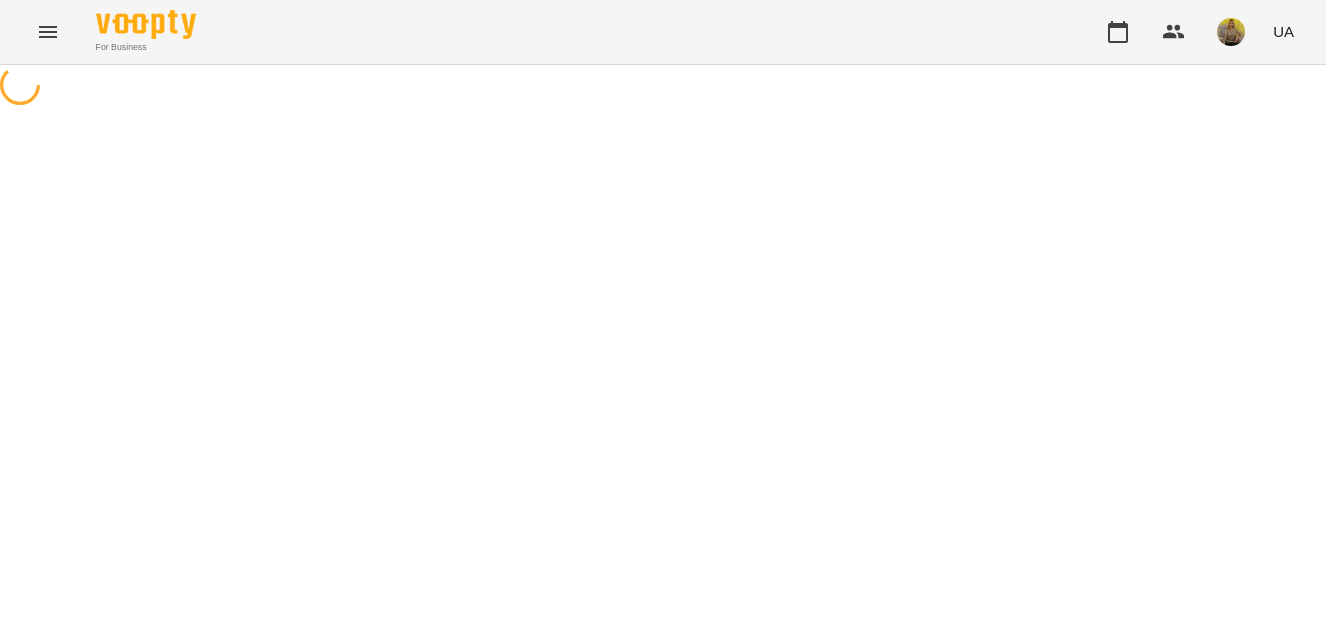 scroll, scrollTop: 0, scrollLeft: 0, axis: both 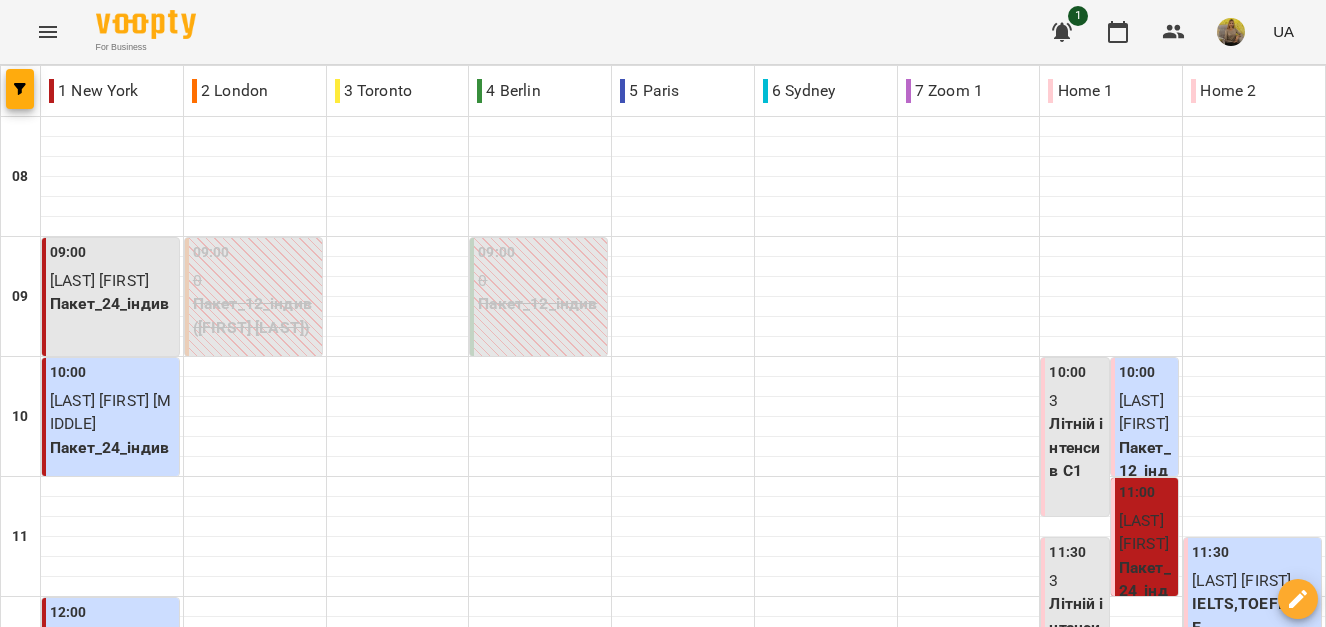 click at bounding box center (762, 1768) 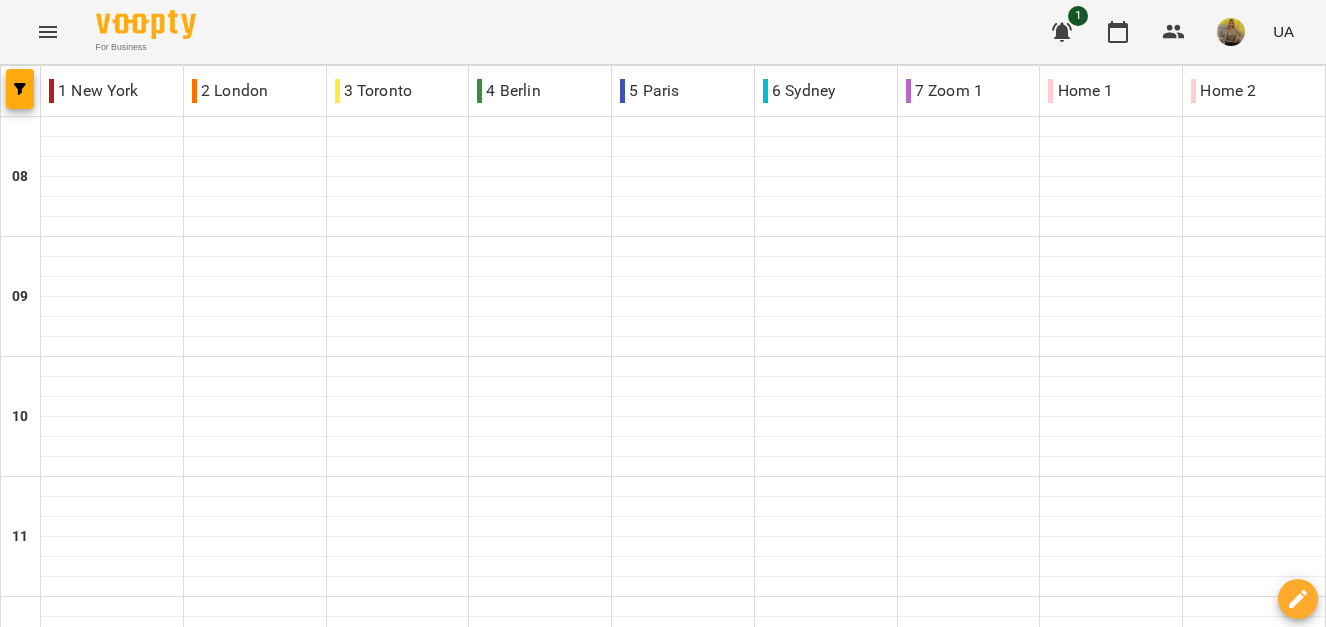 type on "**********" 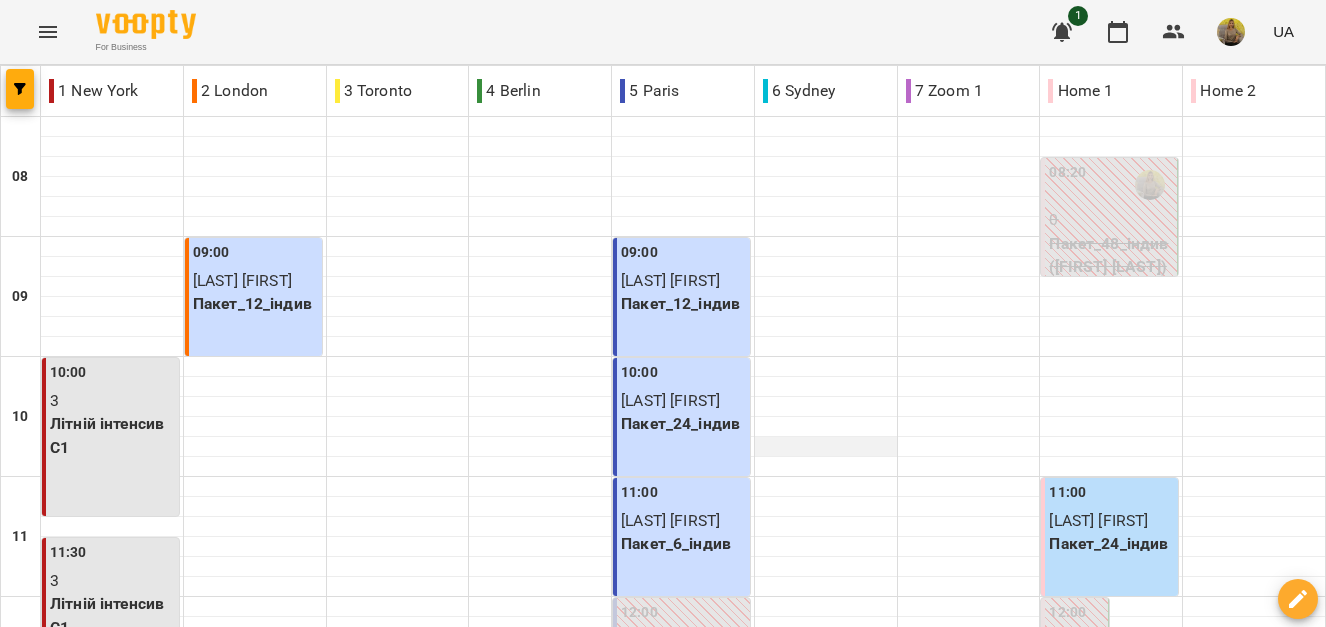 scroll, scrollTop: 1183, scrollLeft: 0, axis: vertical 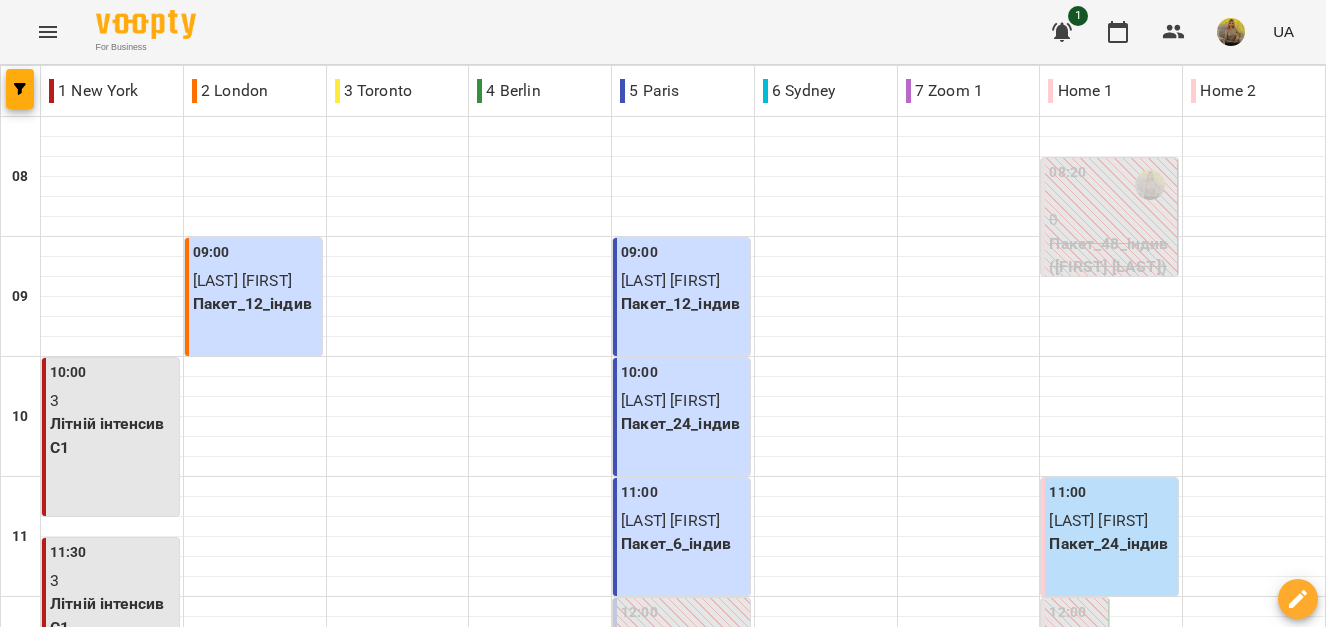 click on "вт" at bounding box center [395, 1703] 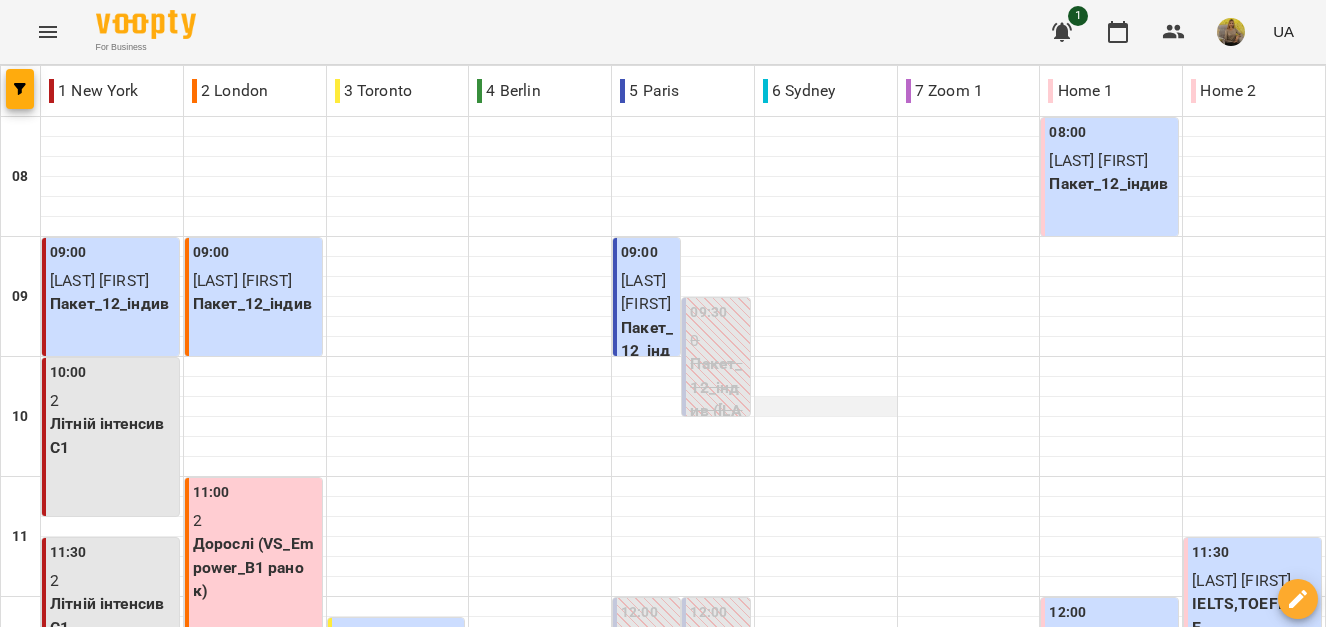 scroll, scrollTop: 1183, scrollLeft: 0, axis: vertical 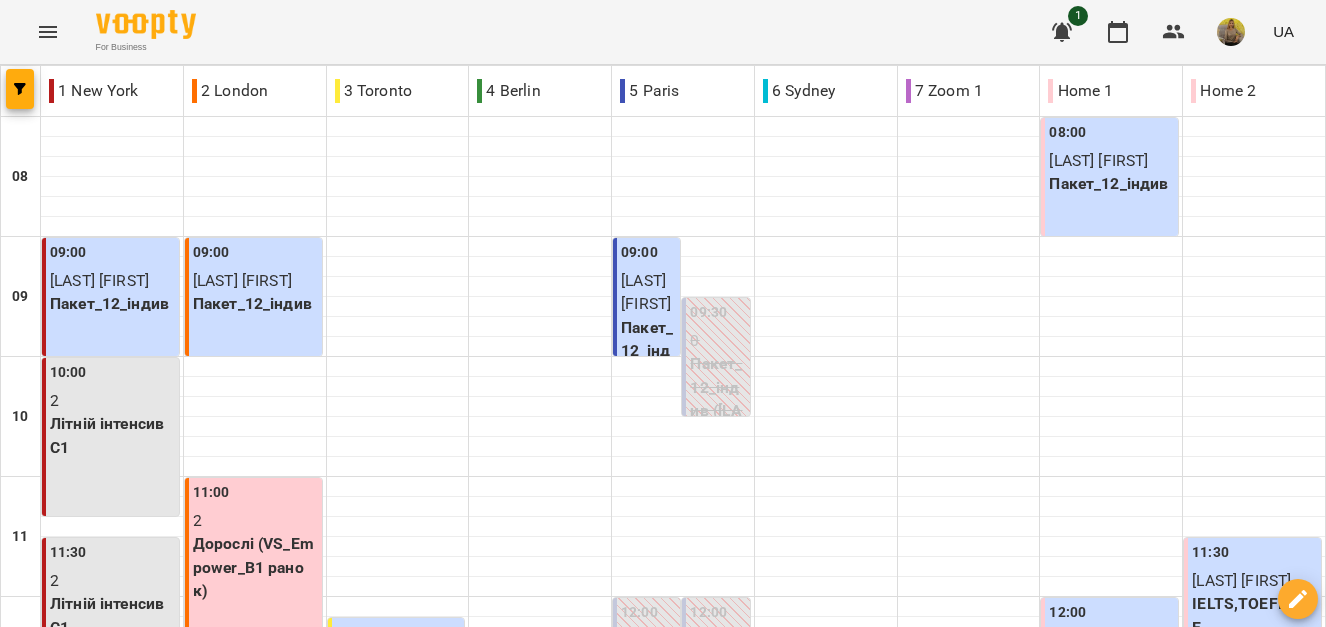 click on "ср" at bounding box center [571, 1703] 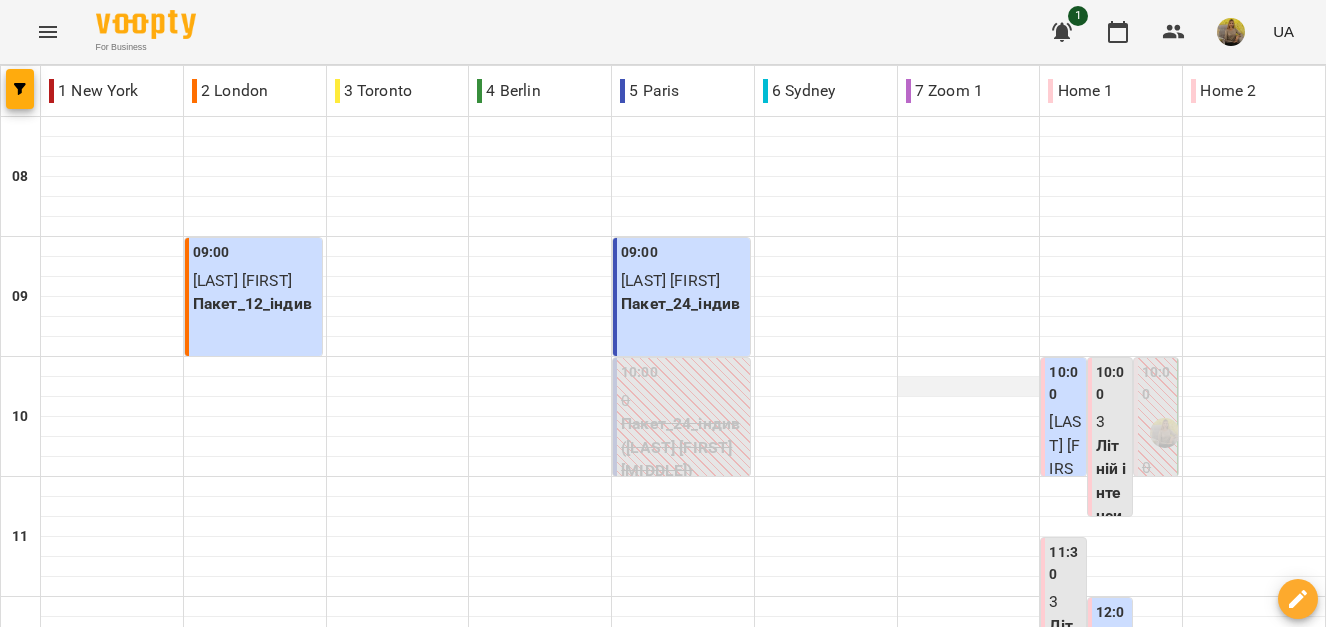 scroll, scrollTop: 1183, scrollLeft: 0, axis: vertical 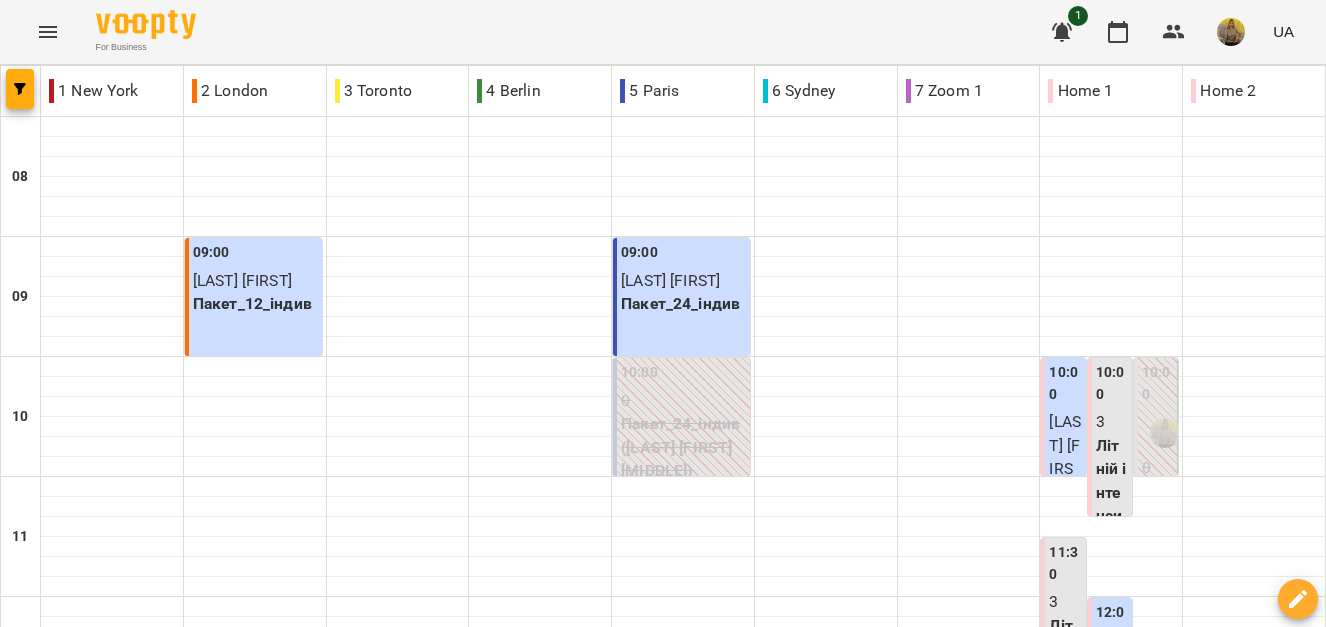 click on "чт" at bounding box center [746, 1703] 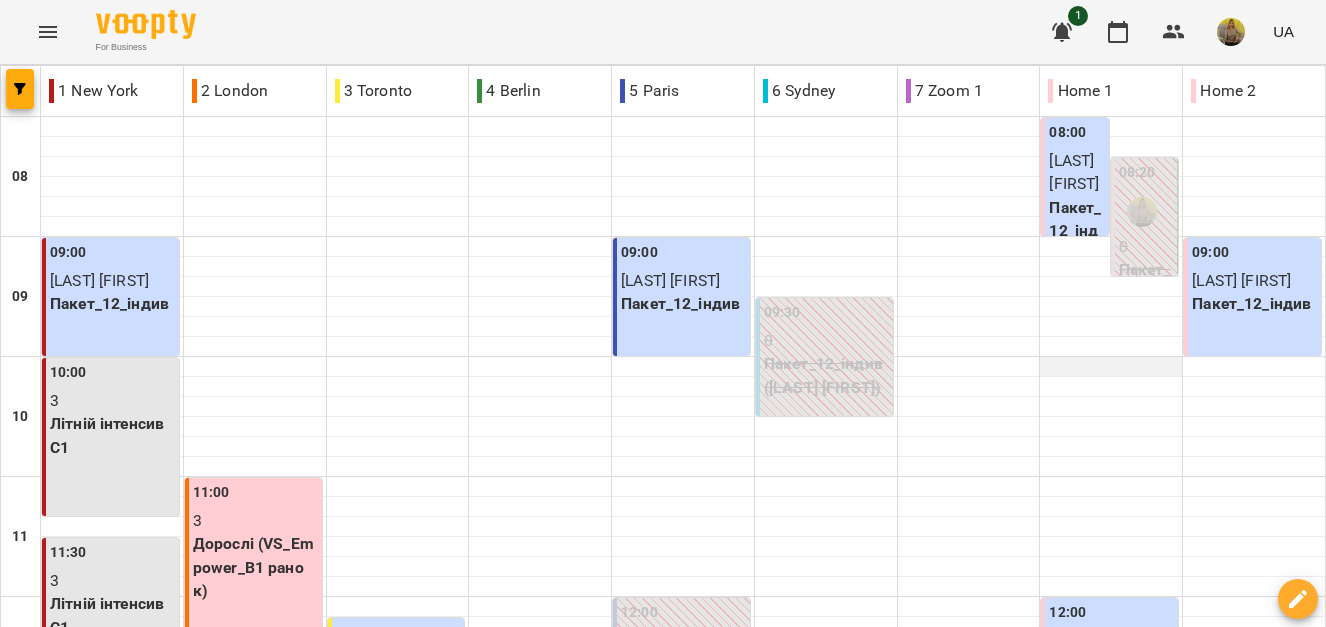 scroll, scrollTop: 1183, scrollLeft: 0, axis: vertical 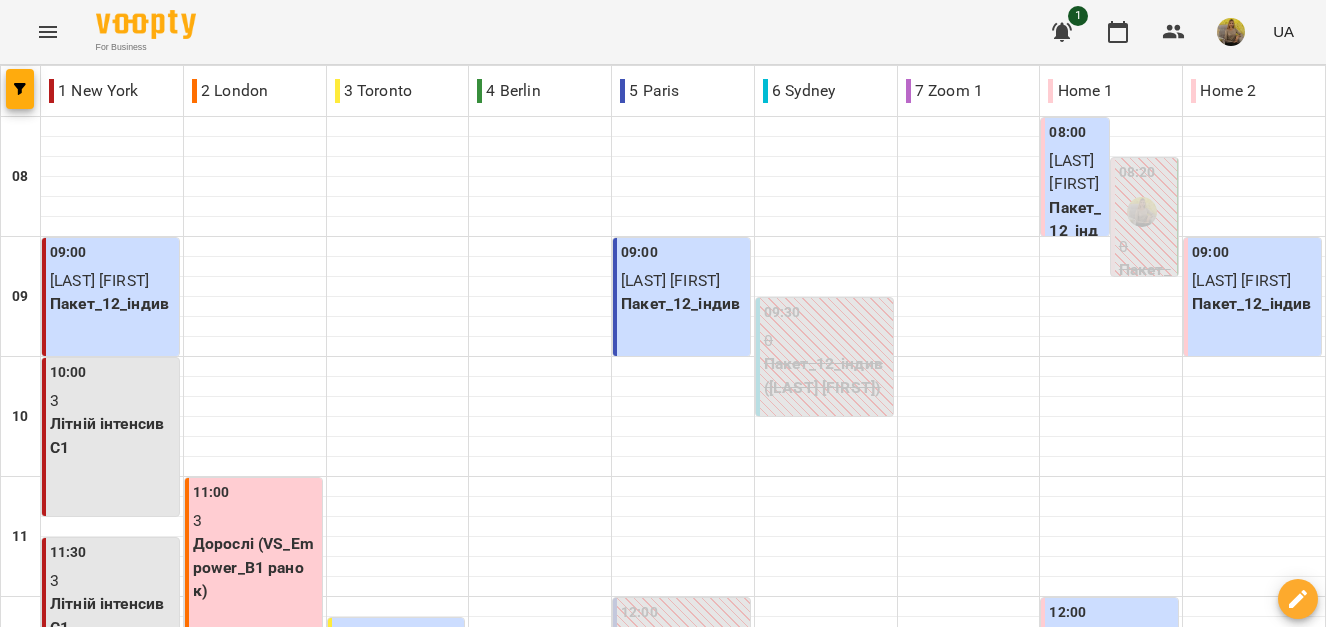 click on "пт" at bounding box center (923, 1703) 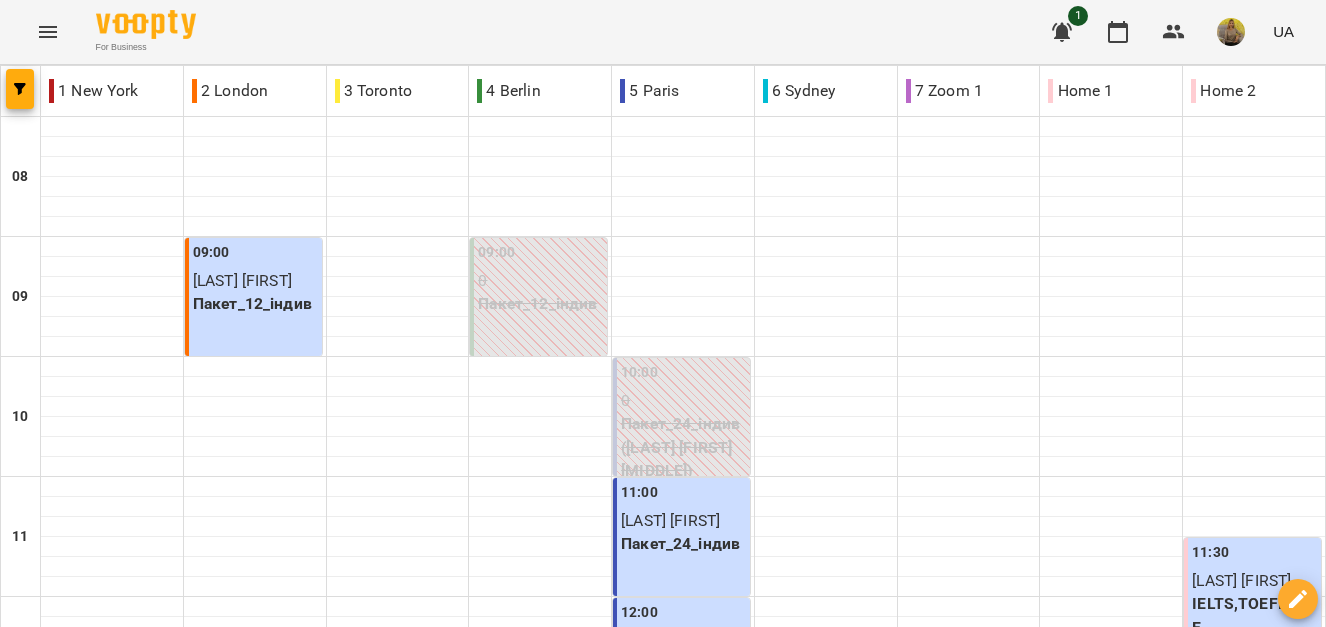 scroll, scrollTop: 1183, scrollLeft: 0, axis: vertical 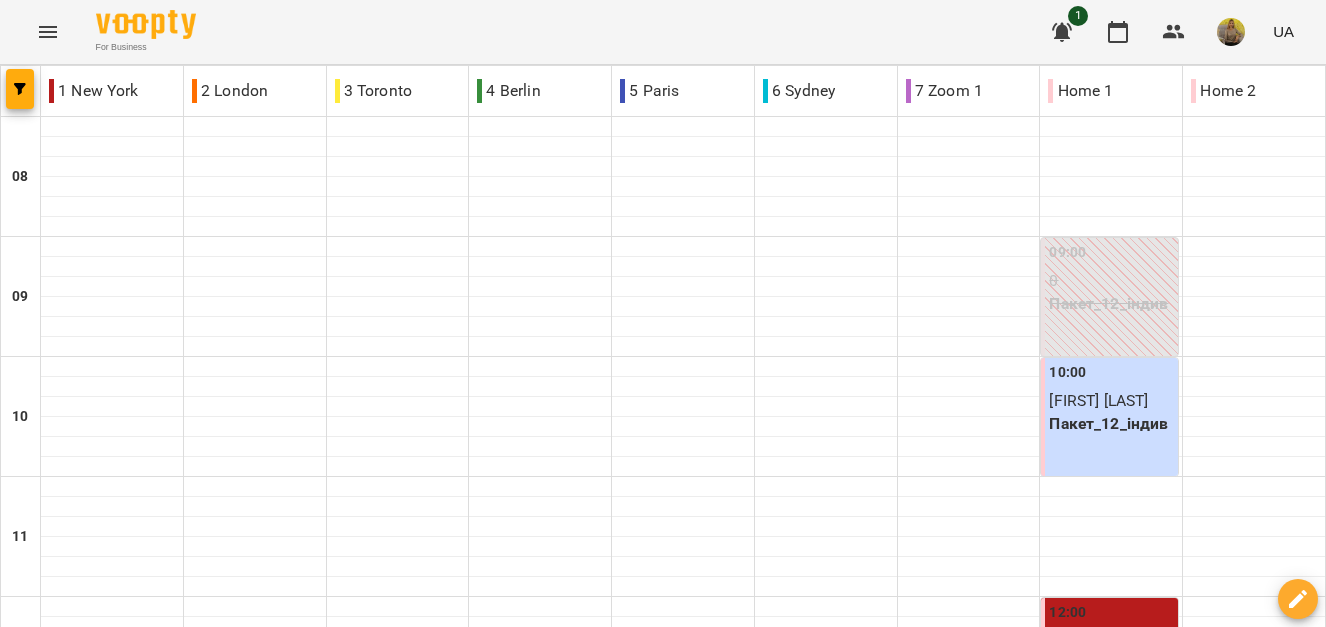 click on "нд" at bounding box center (1284, 1703) 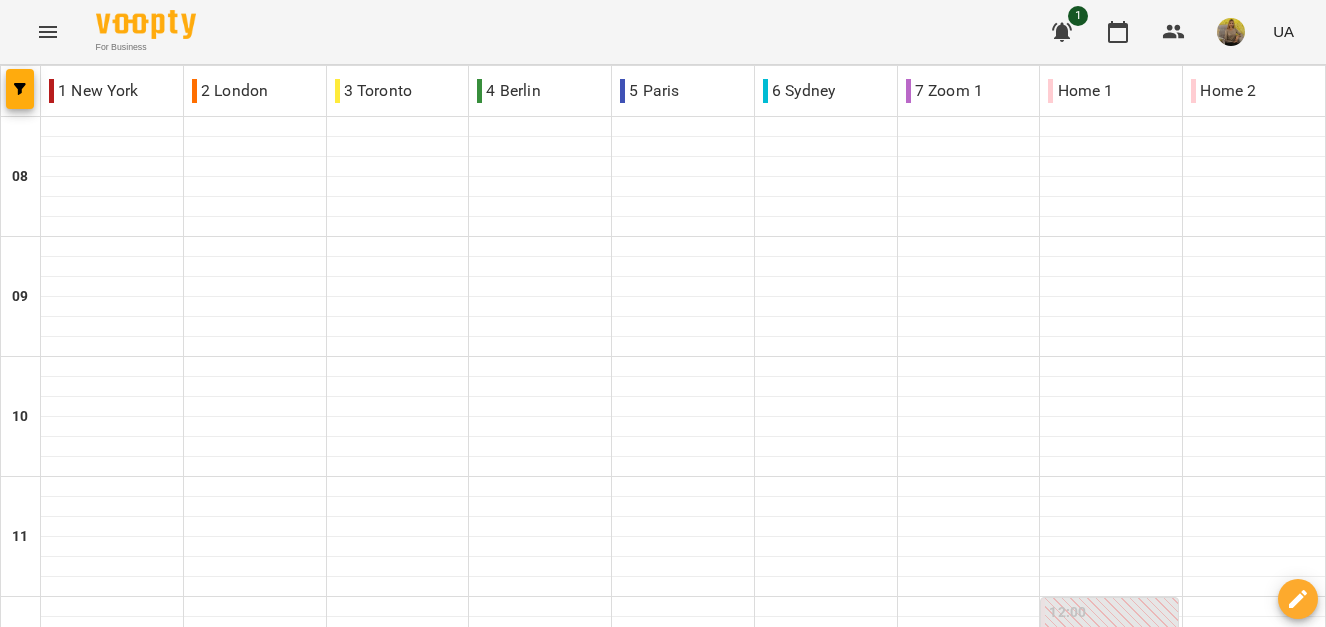 scroll, scrollTop: 400, scrollLeft: 0, axis: vertical 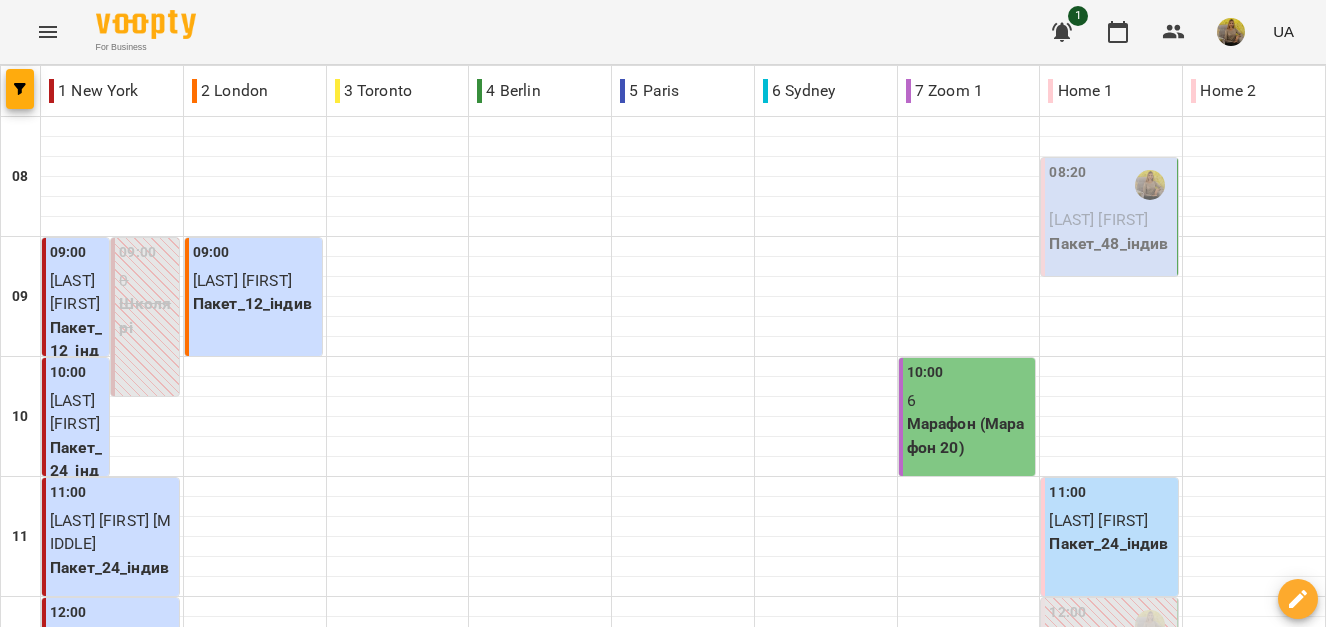 drag, startPoint x: 1090, startPoint y: 219, endPoint x: 1092, endPoint y: 189, distance: 30.066593 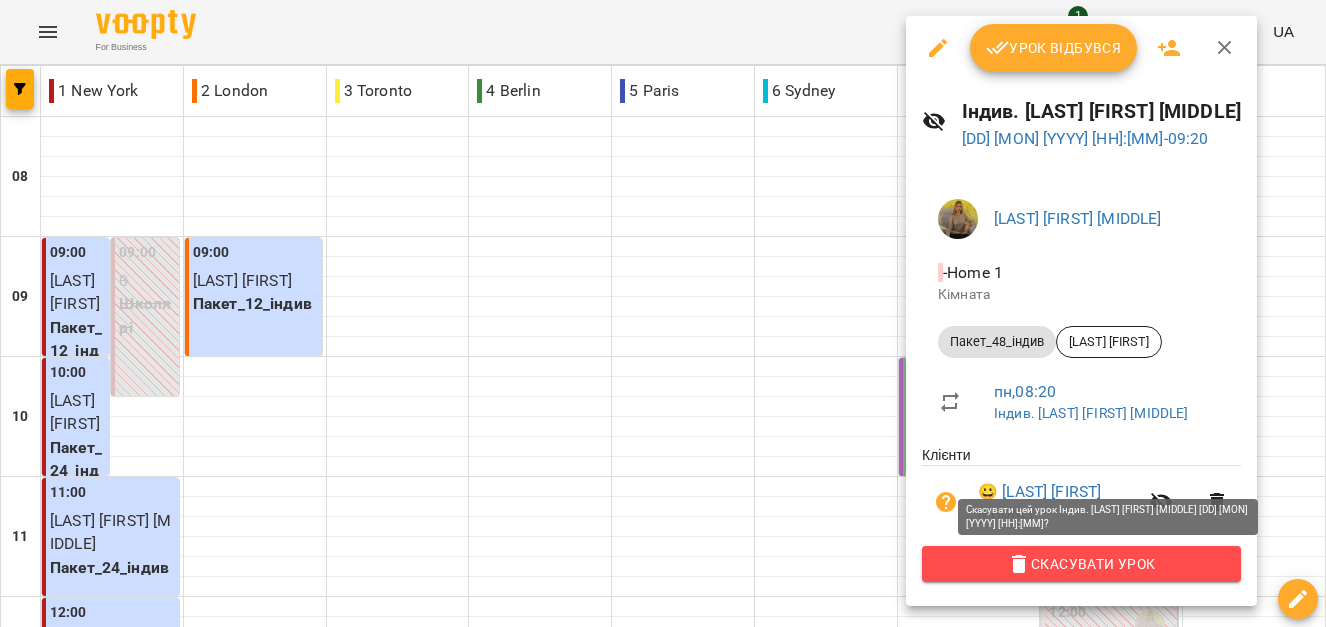 click on "Скасувати Урок" at bounding box center [1081, 564] 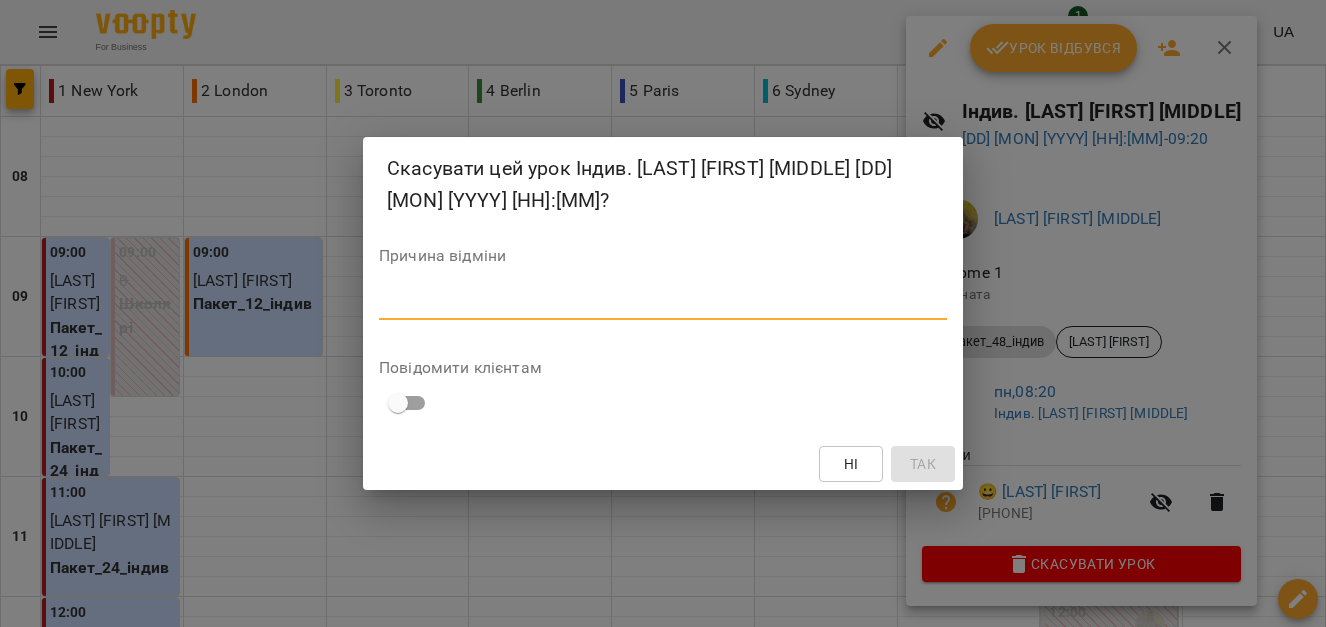 click at bounding box center [663, 303] 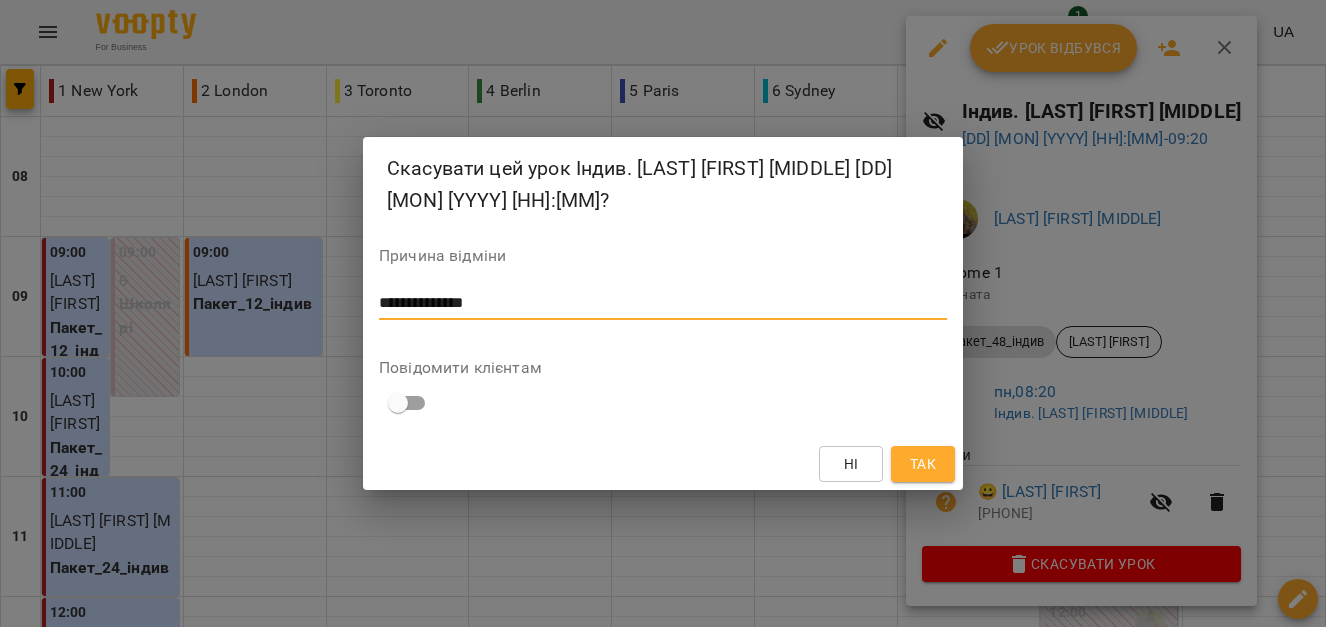 type on "**********" 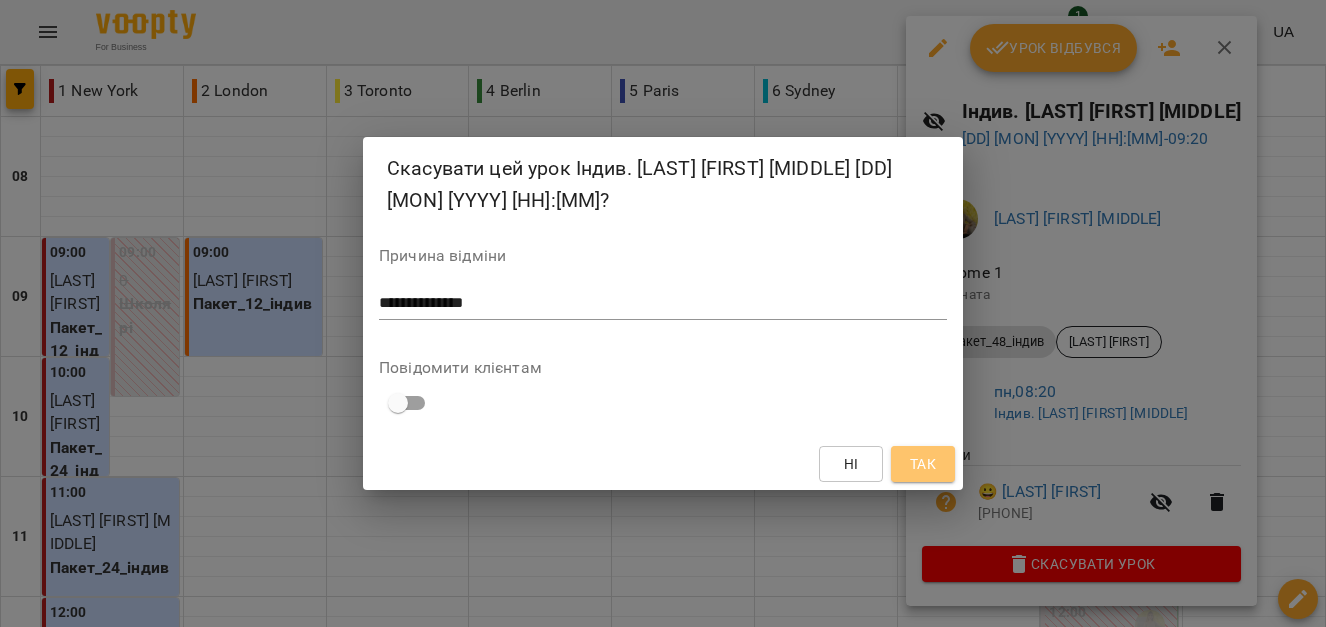 click on "Так" at bounding box center (923, 464) 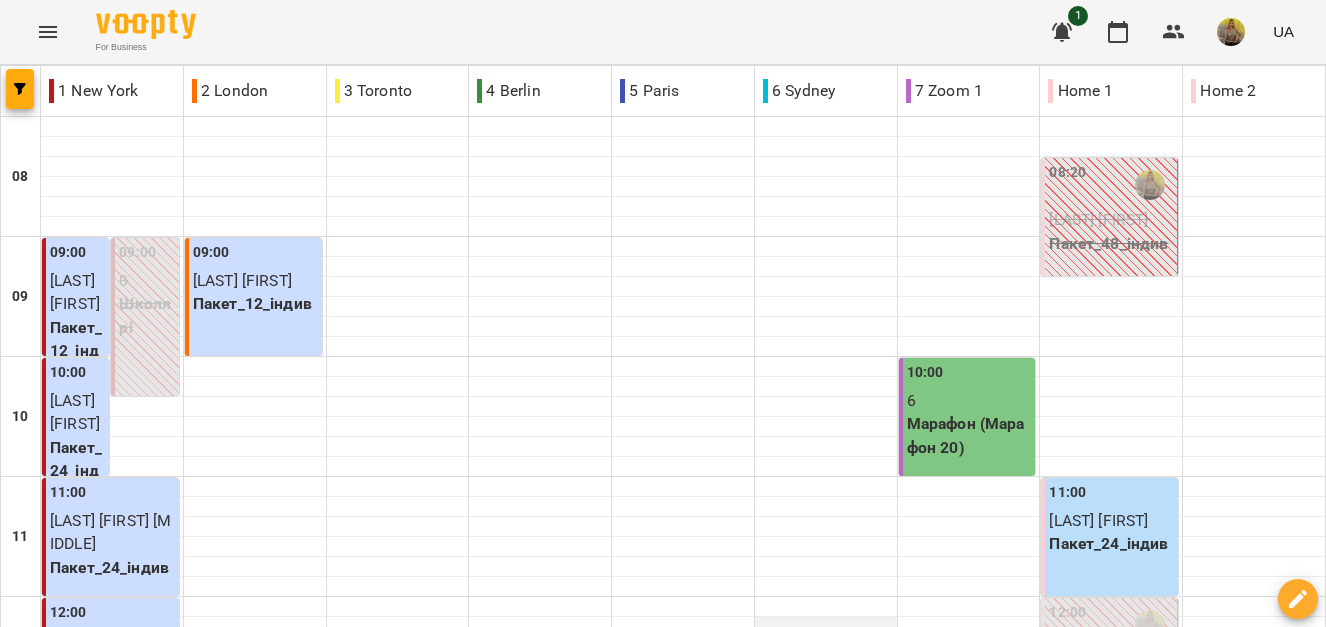 scroll, scrollTop: 1183, scrollLeft: 0, axis: vertical 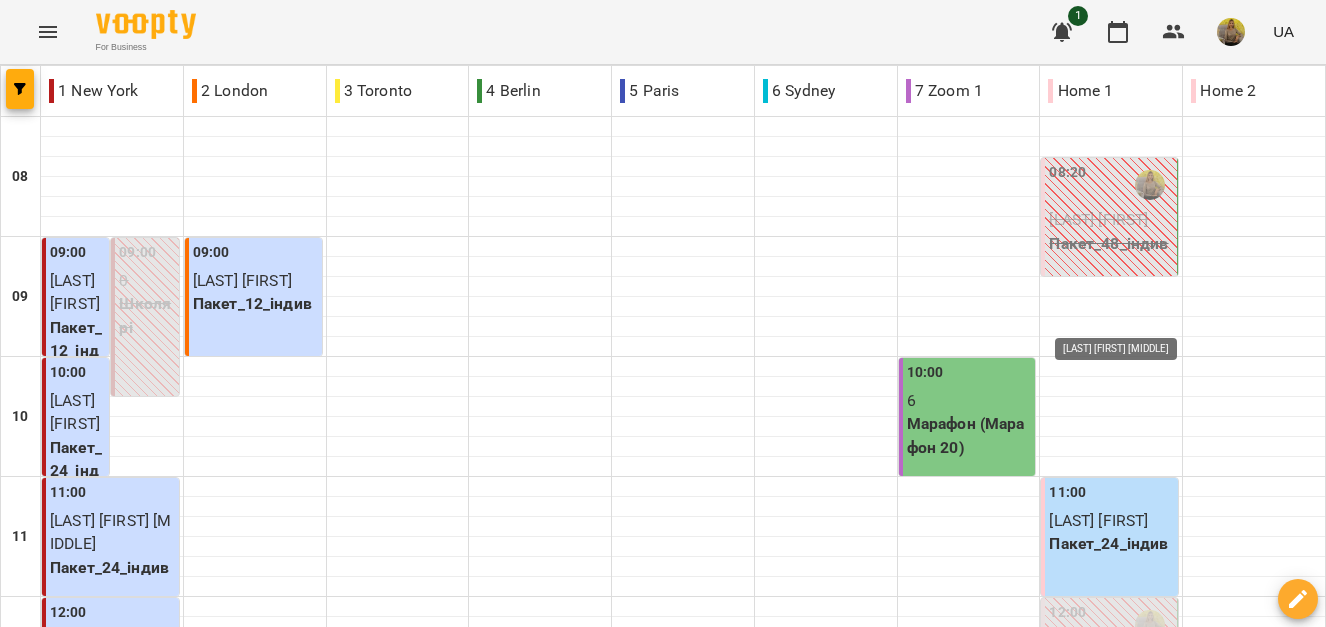 click at bounding box center [1142, 1492] 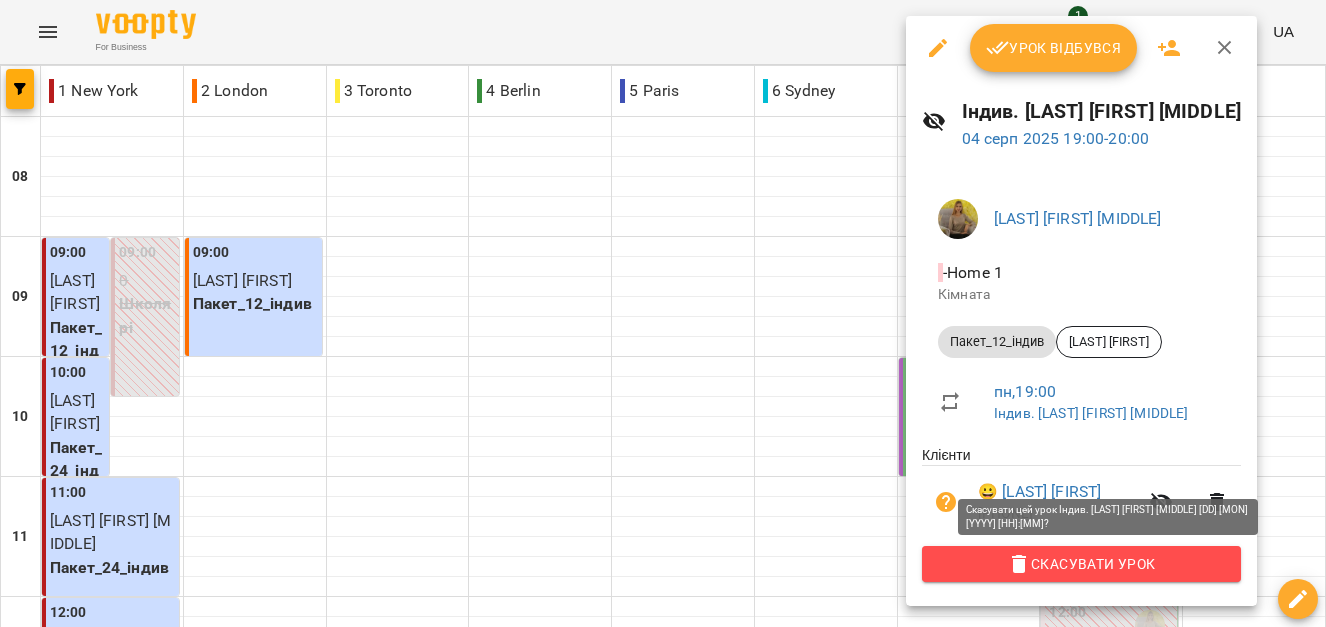click on "Скасувати Урок" at bounding box center (1081, 564) 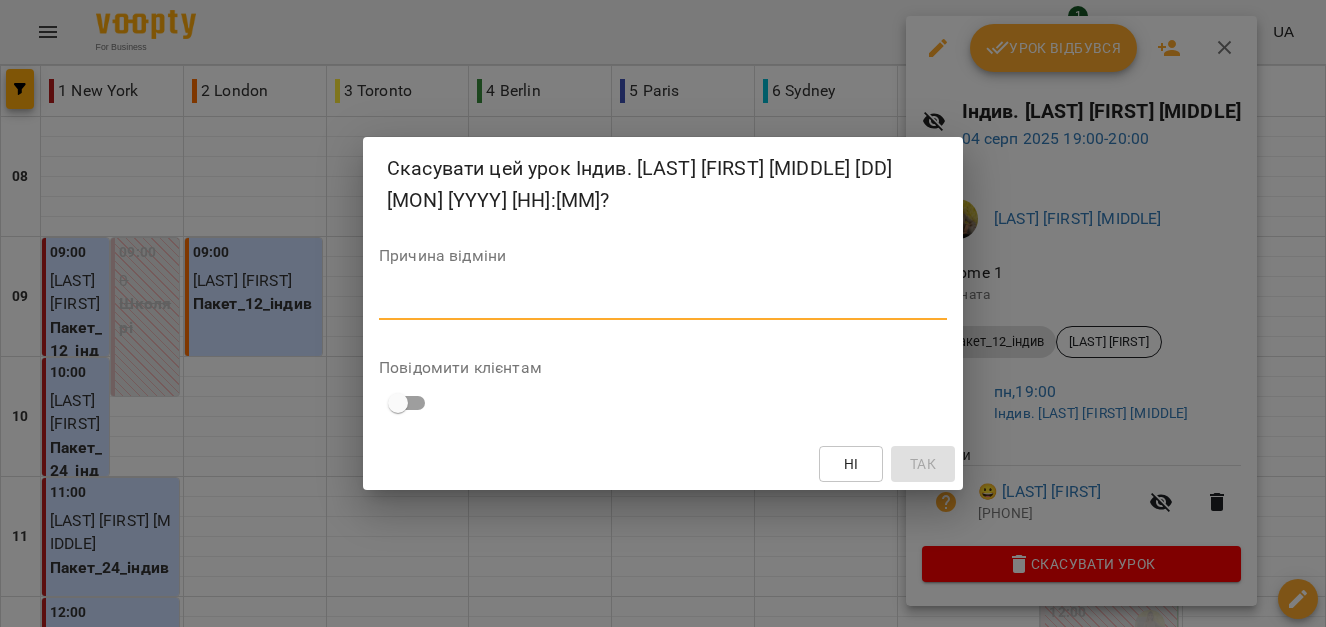 click at bounding box center [663, 303] 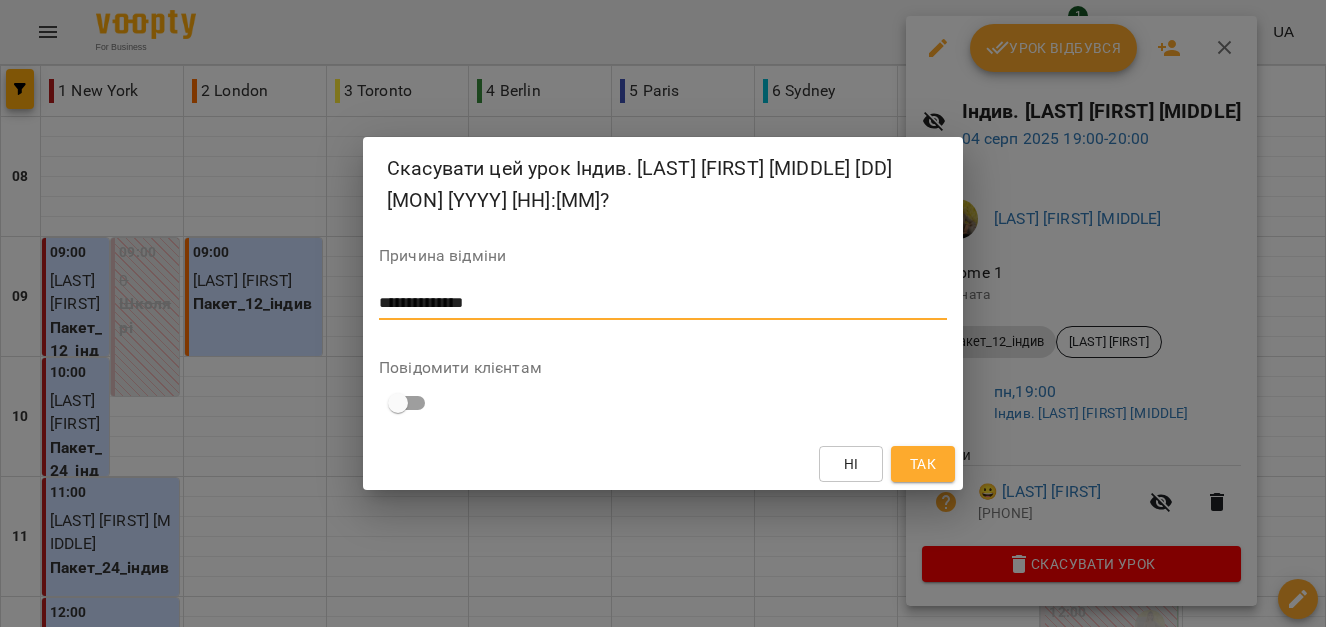 type on "**********" 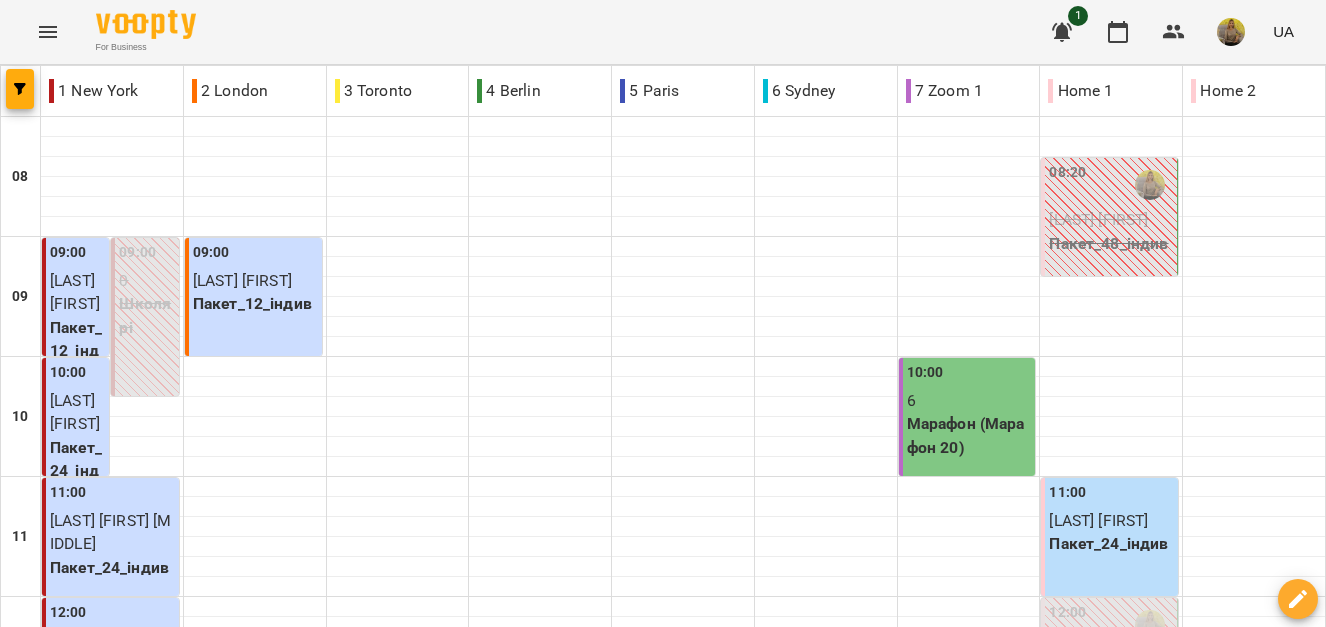 click on "вт" at bounding box center (395, 1703) 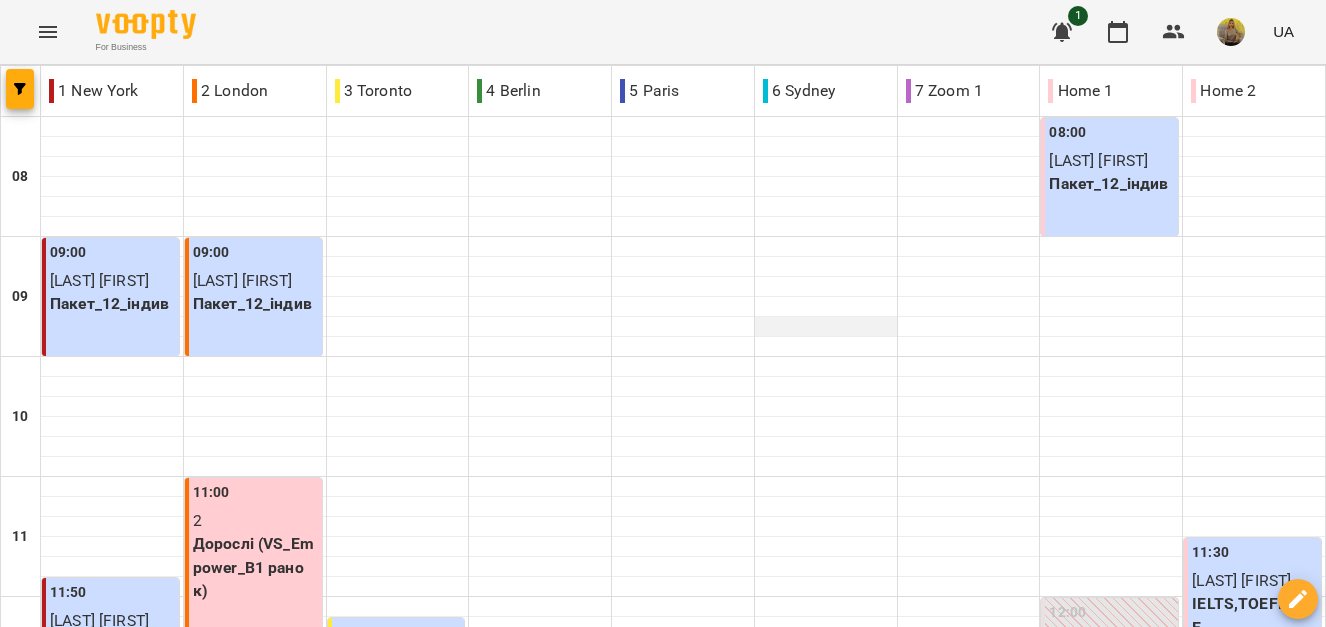 scroll, scrollTop: 1183, scrollLeft: 0, axis: vertical 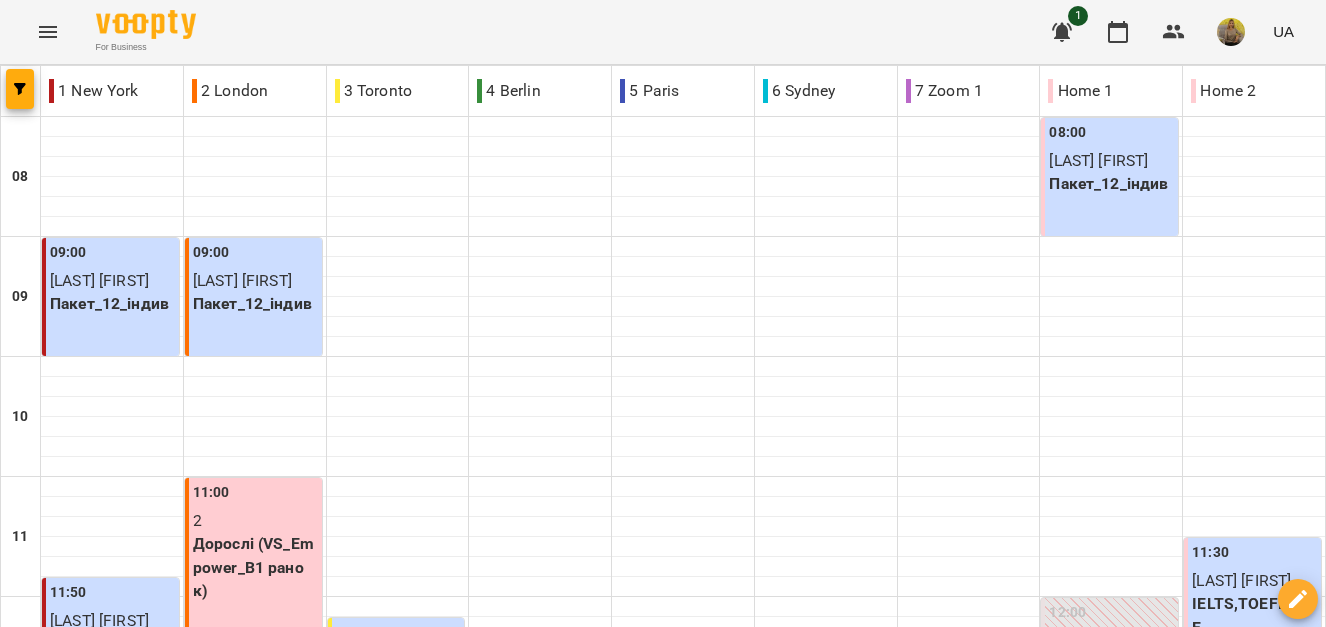 click on "ср" at bounding box center [574, 1703] 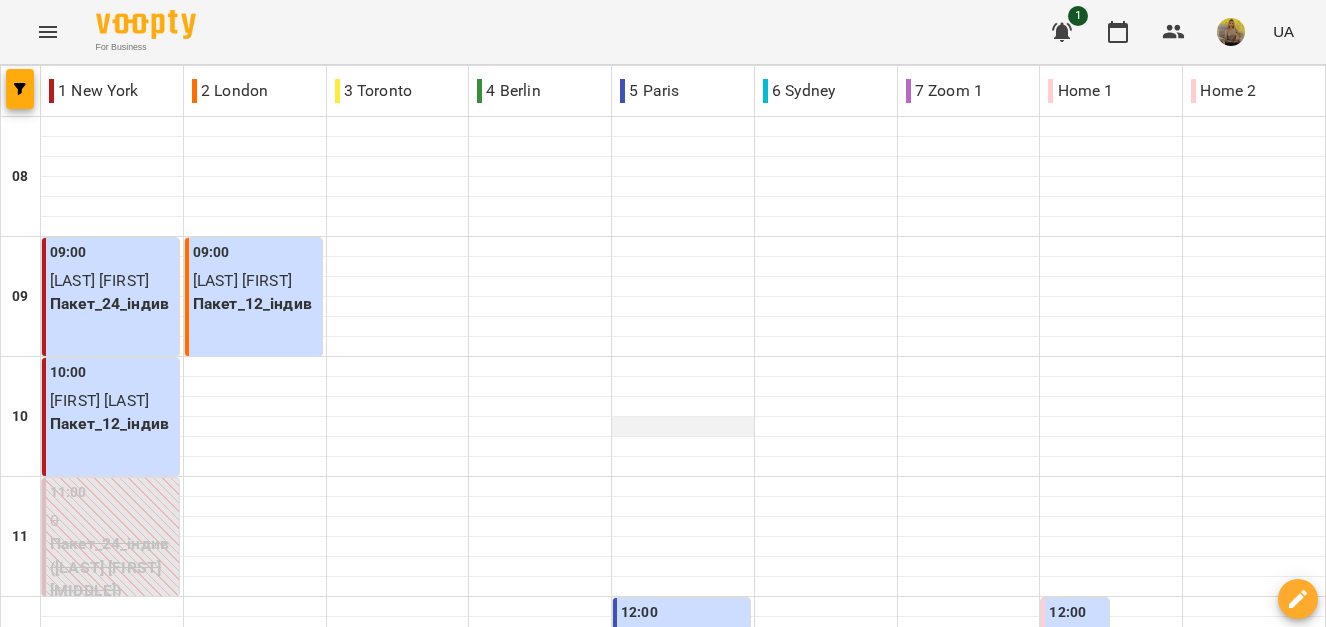 scroll, scrollTop: 1183, scrollLeft: 0, axis: vertical 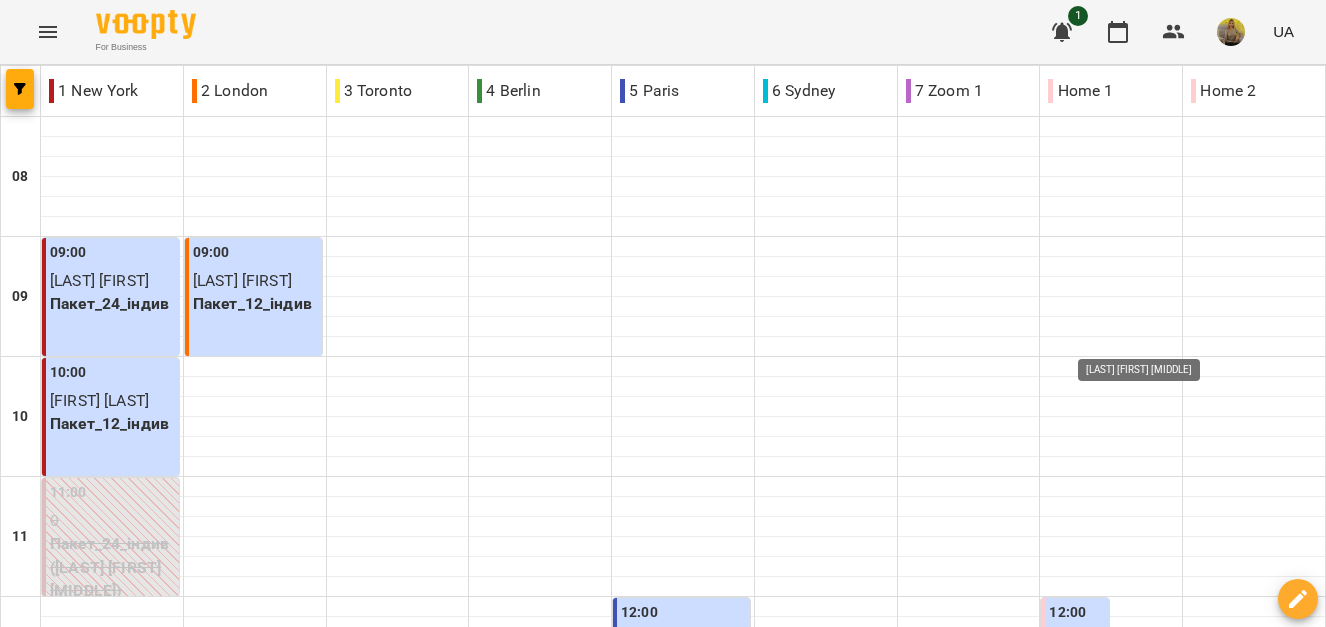 click at bounding box center [1165, 1513] 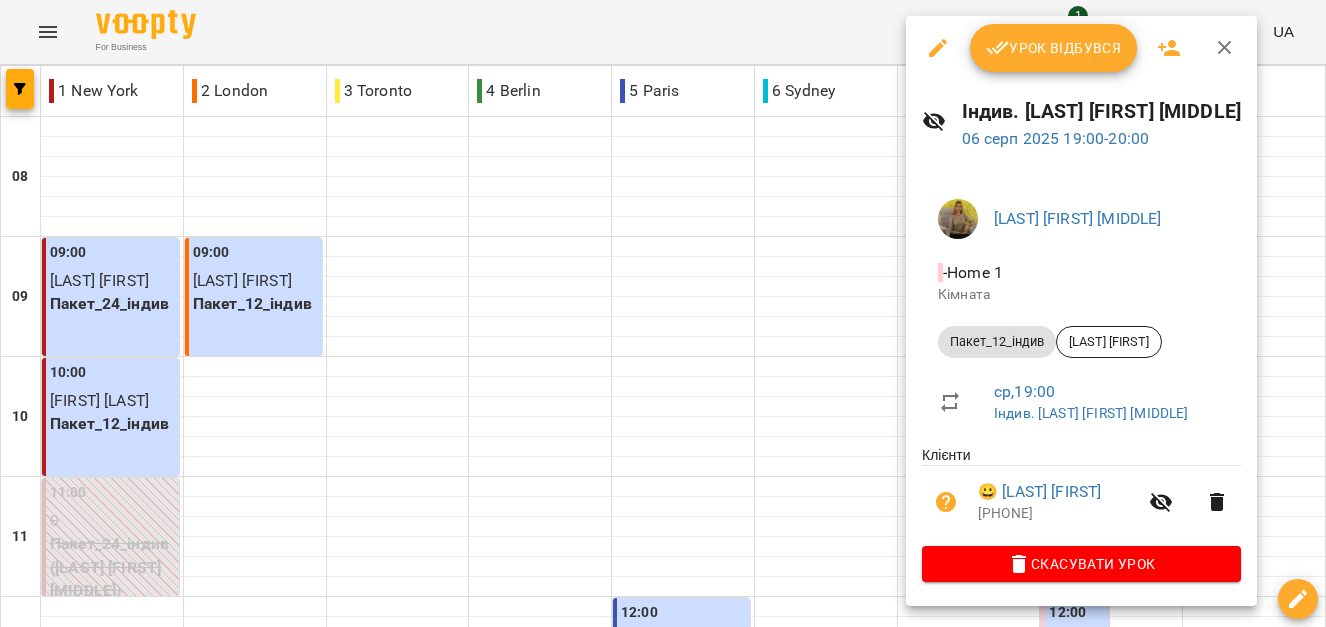 click 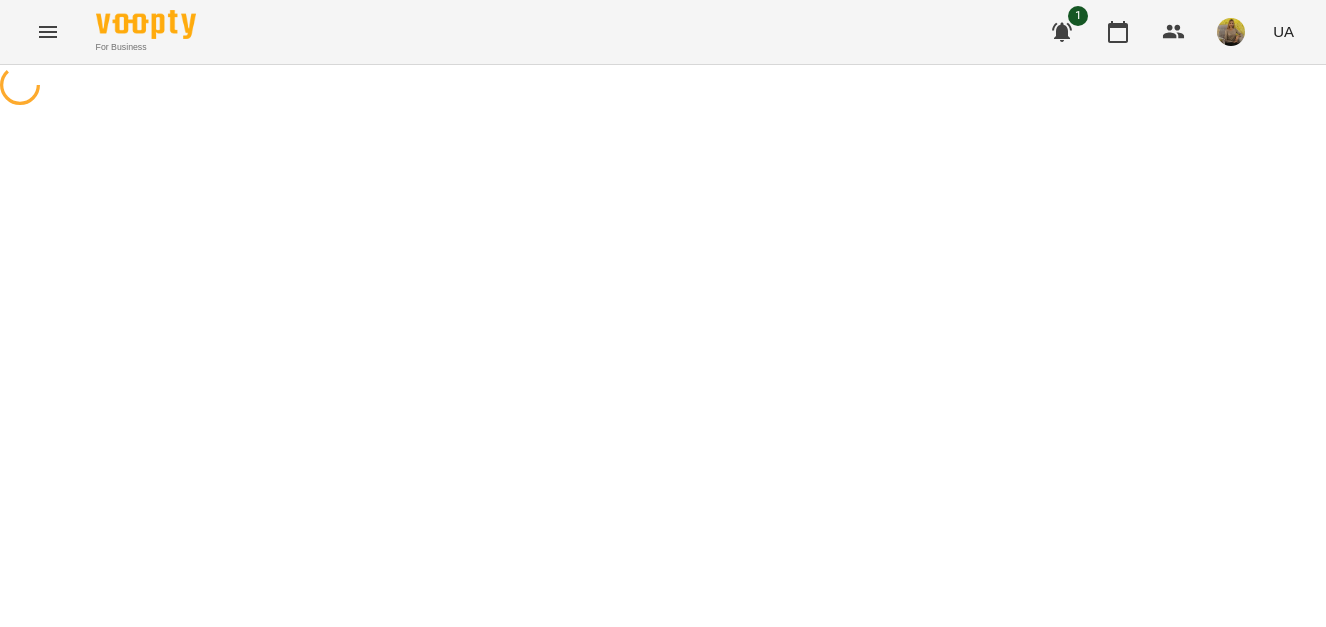 select on "**********" 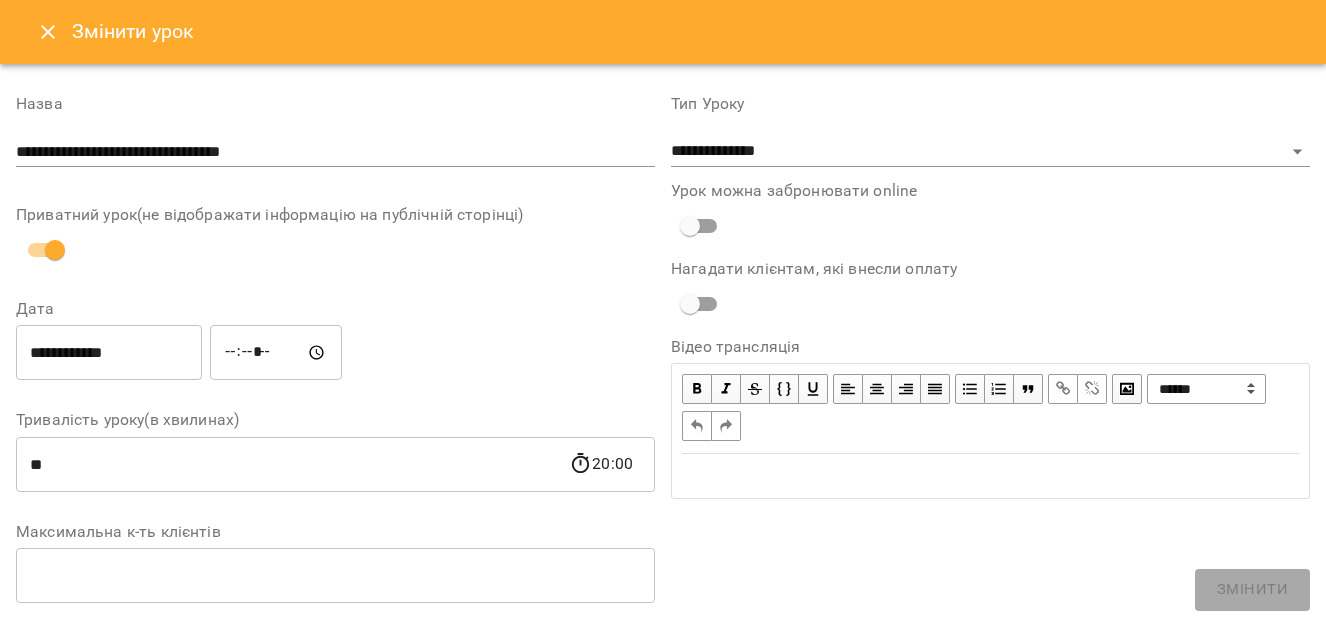 click on "**********" at bounding box center [109, 353] 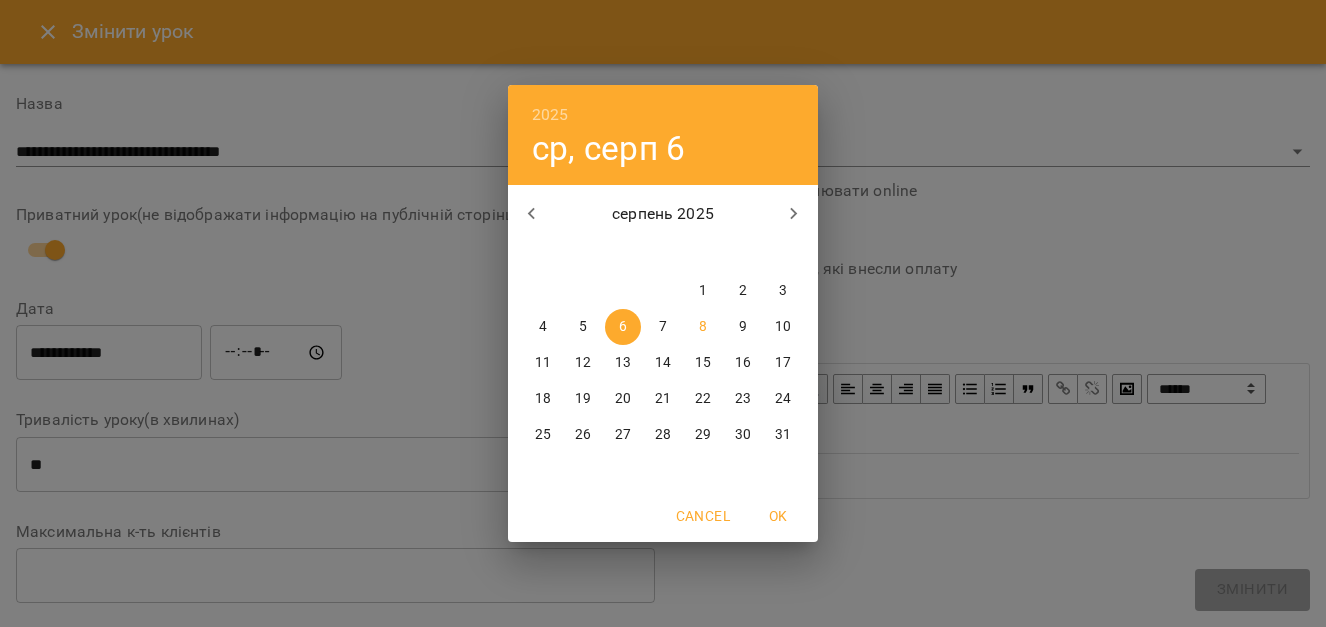 click on "7" at bounding box center [663, 327] 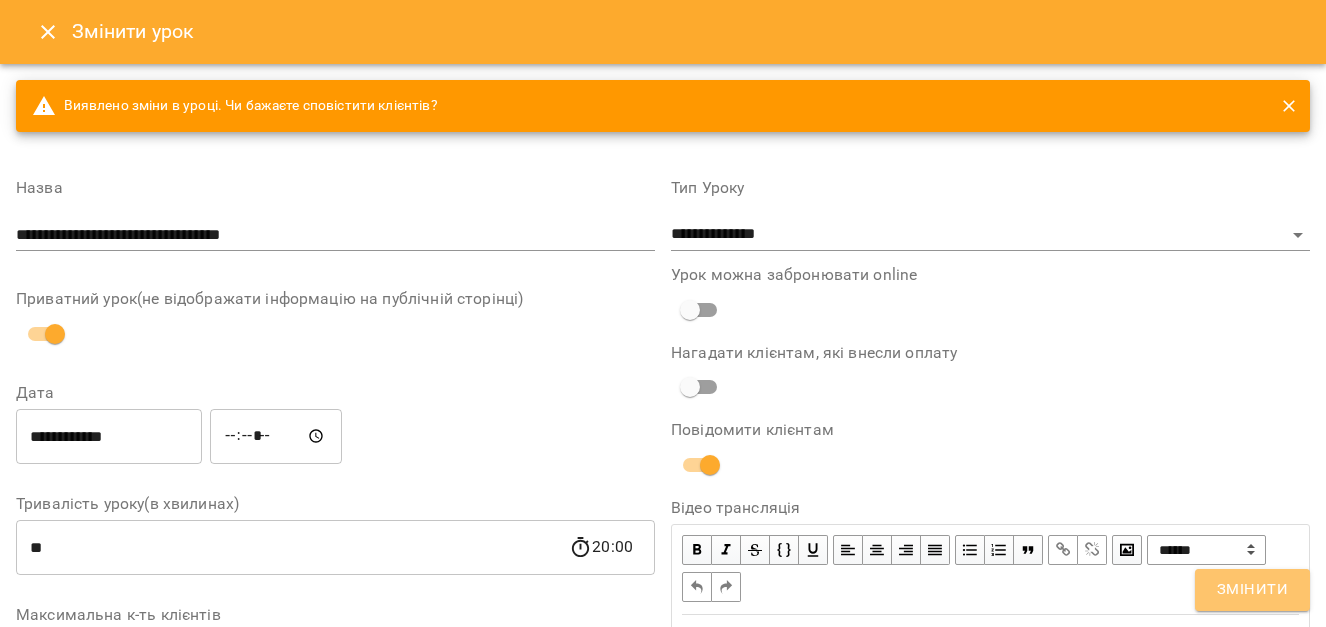 click on "Змінити" at bounding box center (1252, 590) 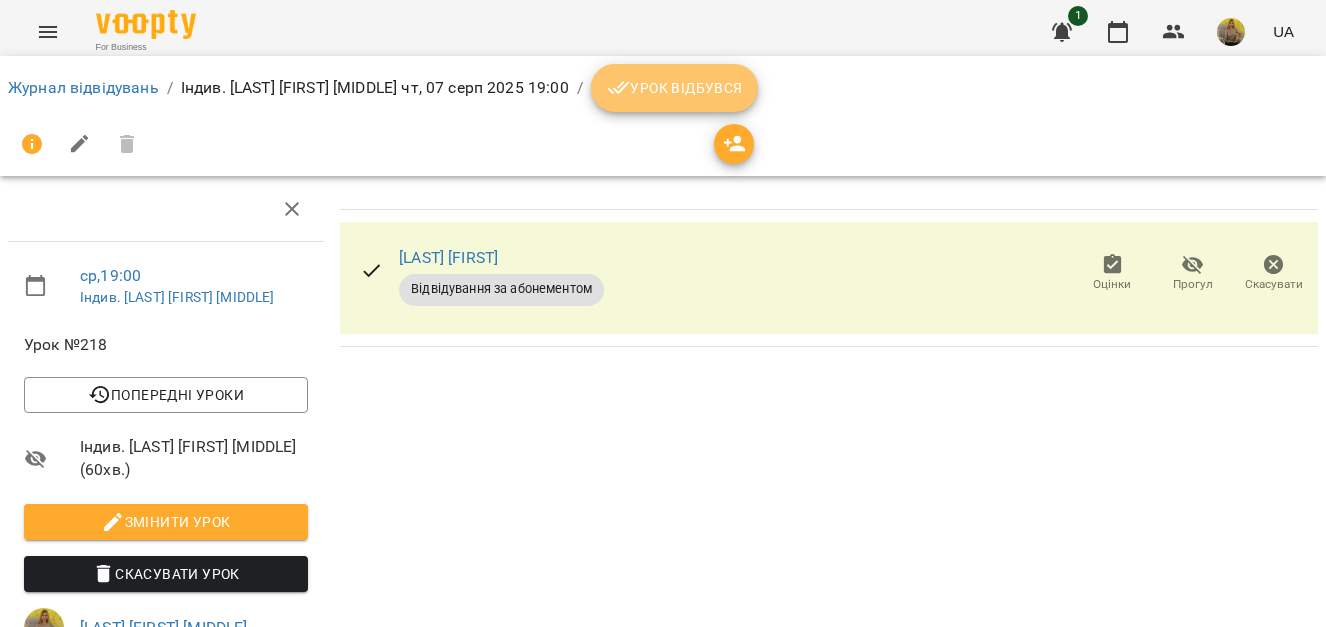 click on "Урок відбувся" at bounding box center [675, 88] 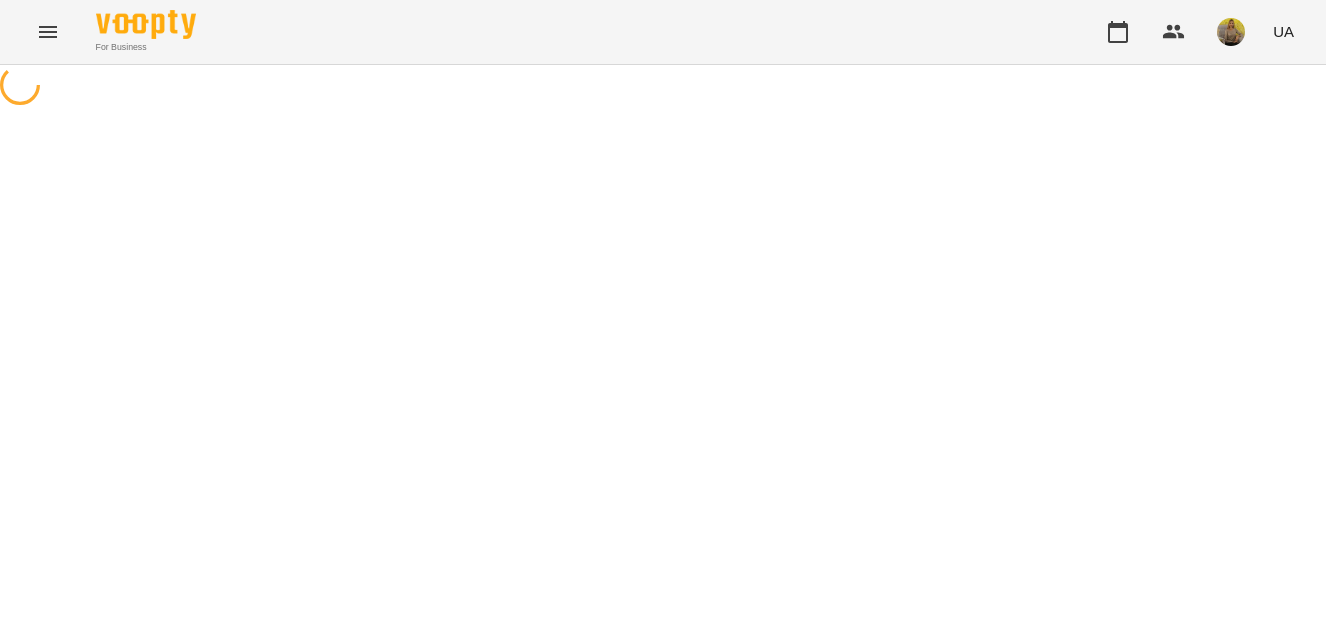 scroll, scrollTop: 0, scrollLeft: 0, axis: both 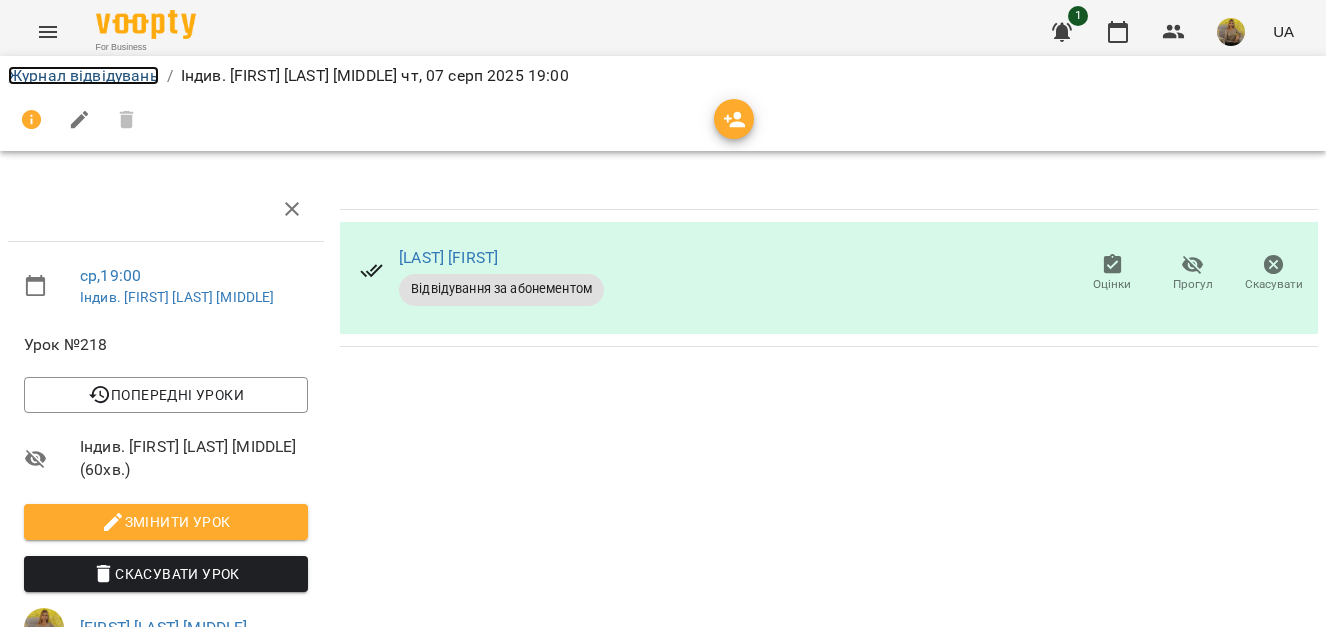 click on "Журнал відвідувань" at bounding box center [83, 75] 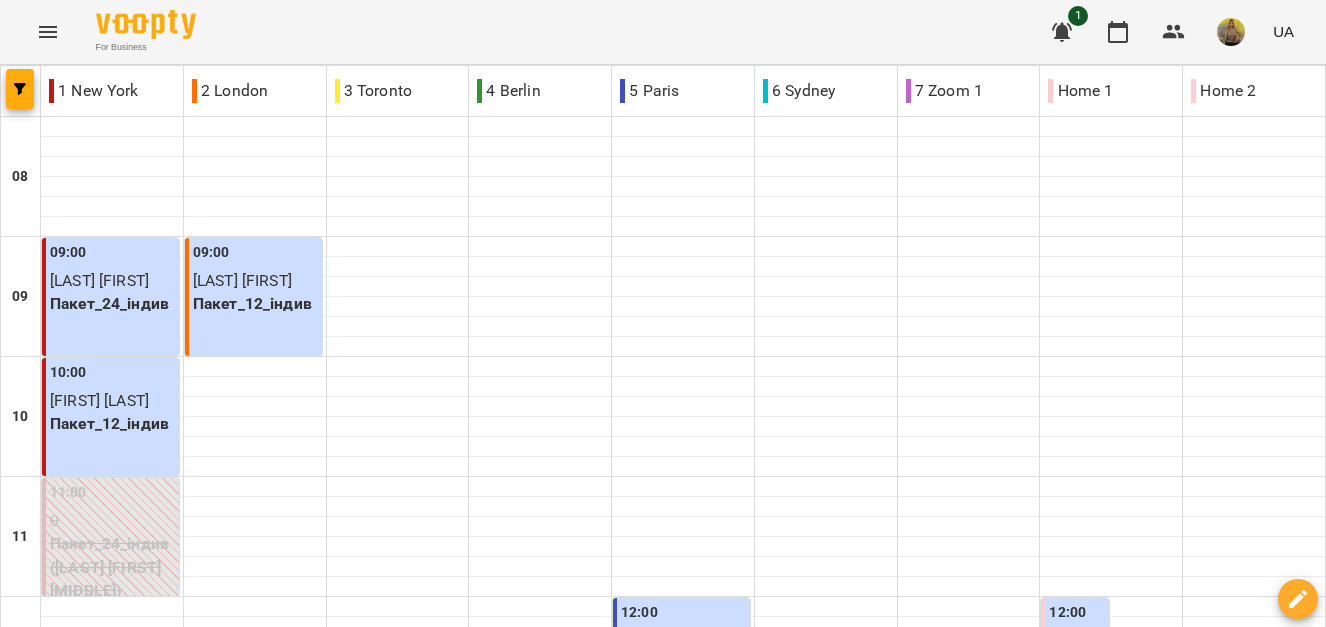 scroll, scrollTop: 1183, scrollLeft: 0, axis: vertical 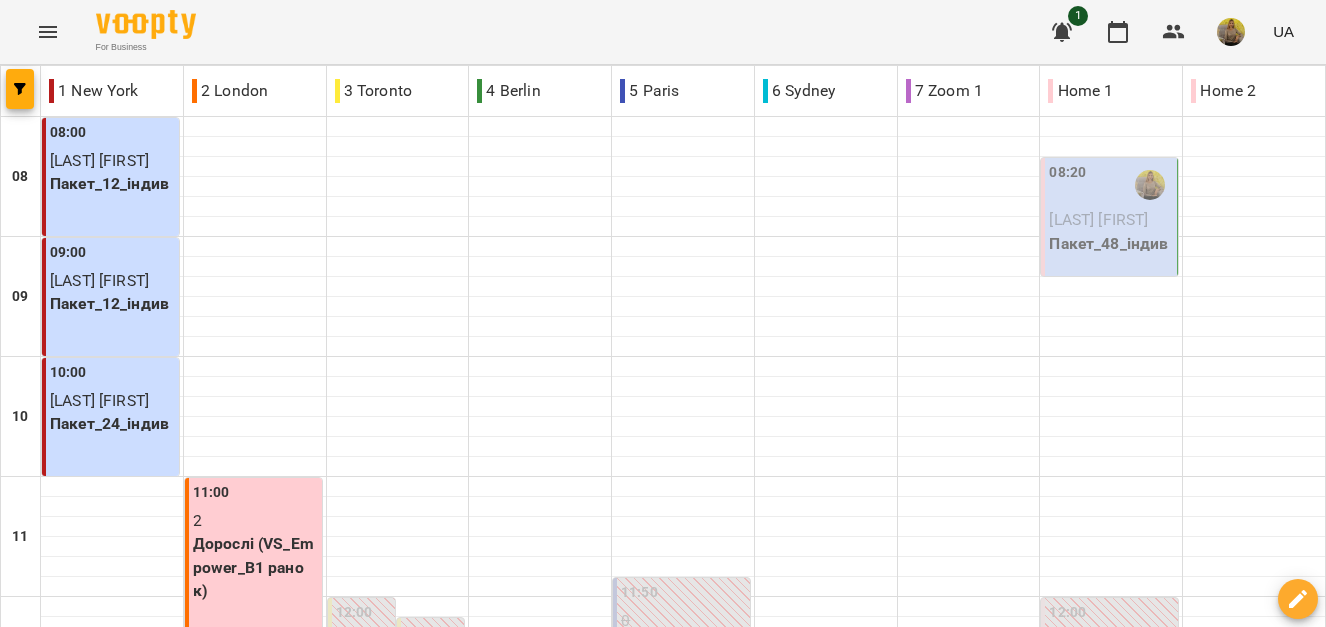 click on "[LAST] [FIRST]" at bounding box center [1098, 219] 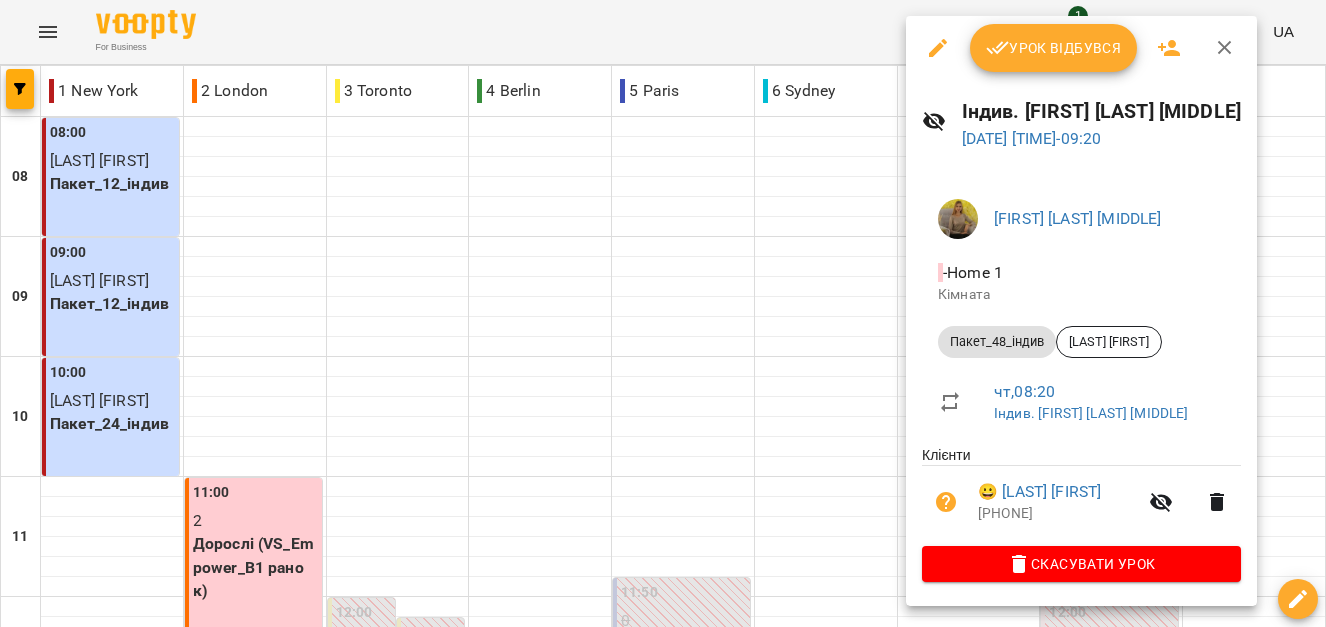 click at bounding box center (663, 313) 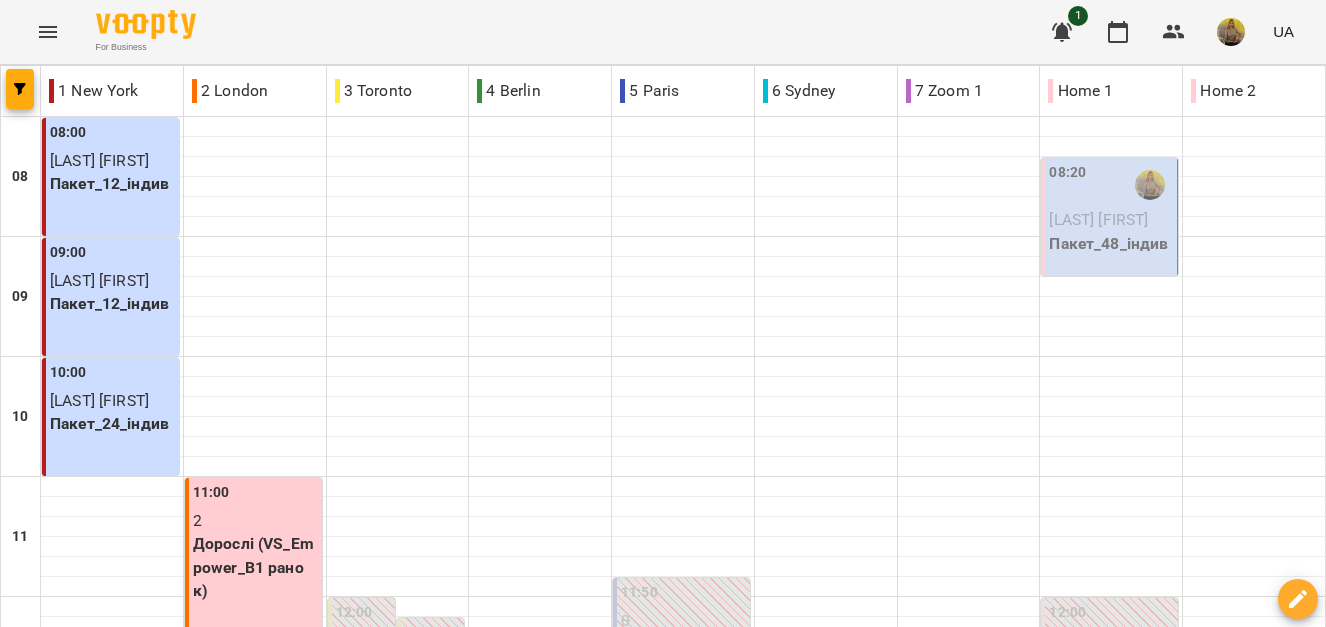 click on "[LAST] [FIRST]" at bounding box center [1098, 219] 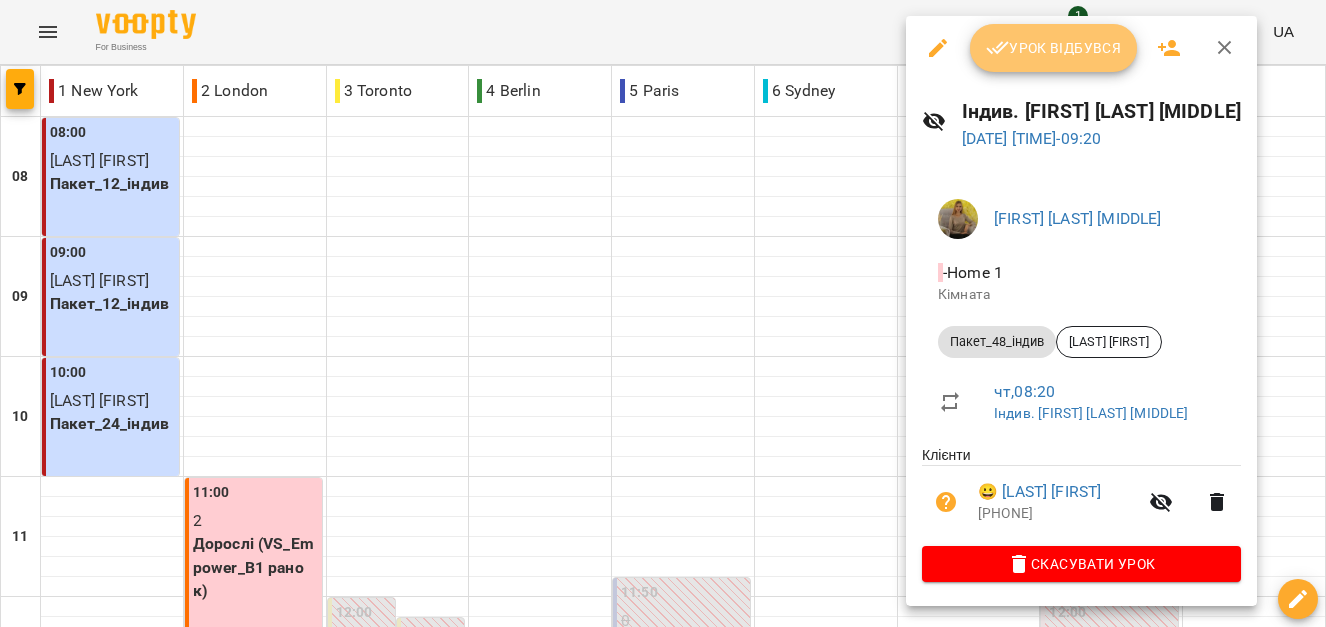 click on "Урок відбувся" at bounding box center (1054, 48) 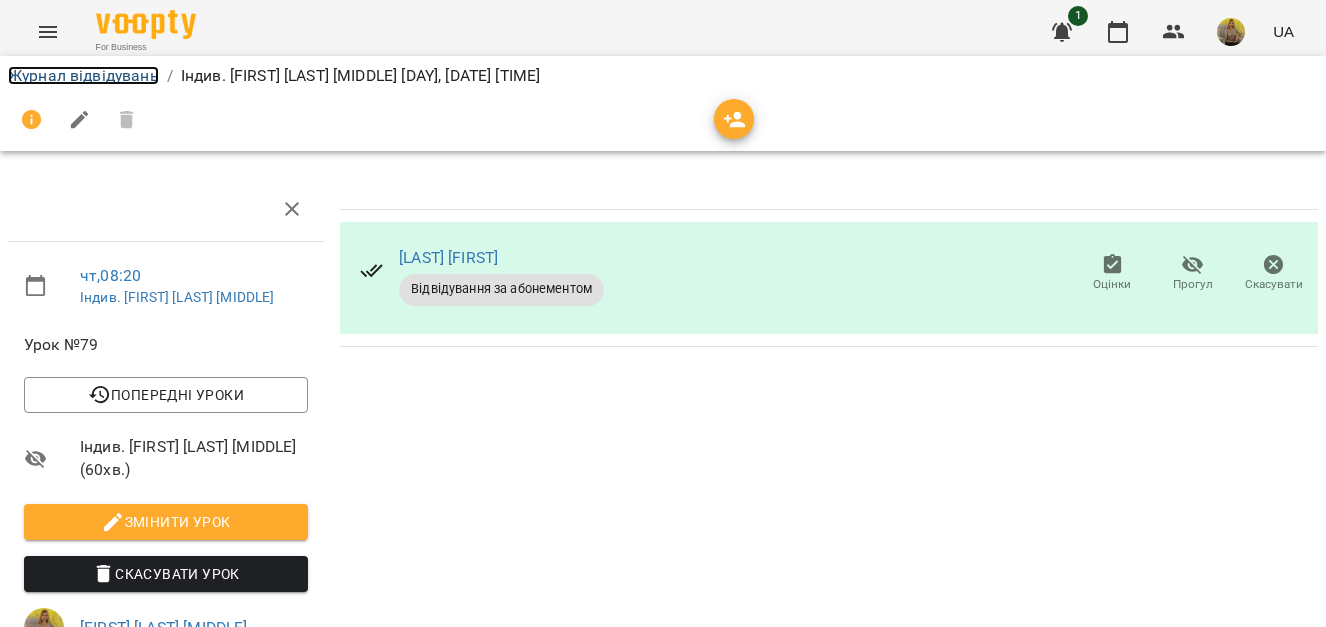 click on "Журнал відвідувань" at bounding box center (83, 75) 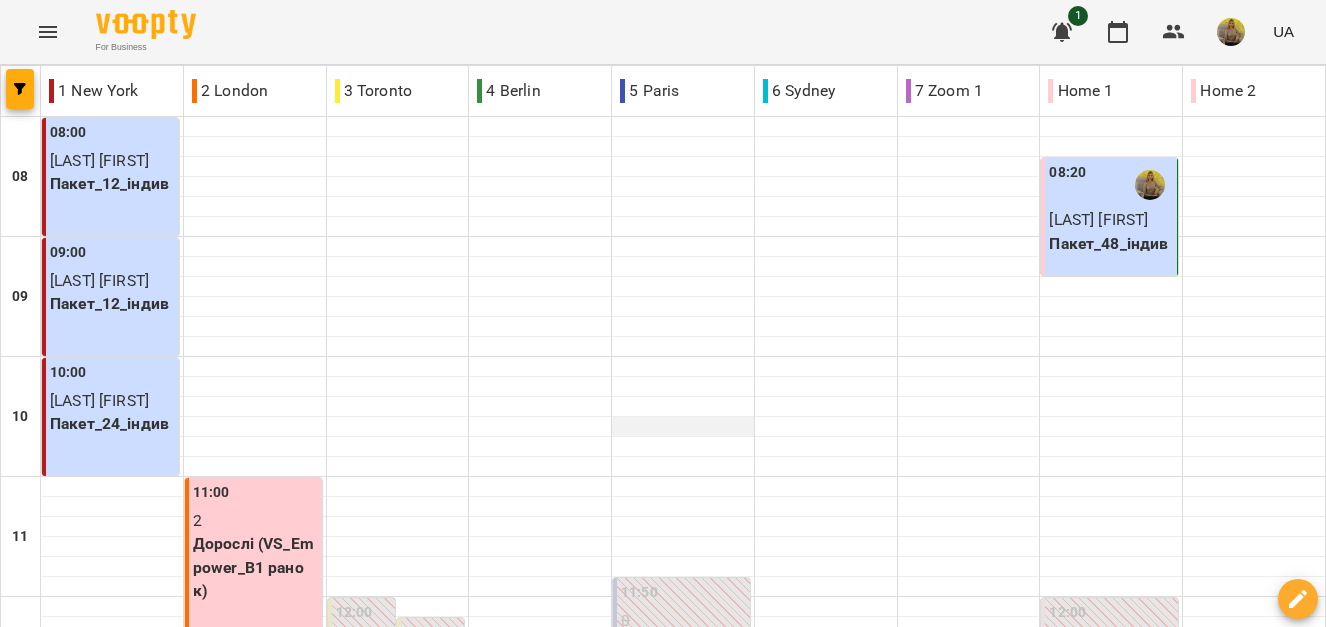 scroll, scrollTop: 1183, scrollLeft: 0, axis: vertical 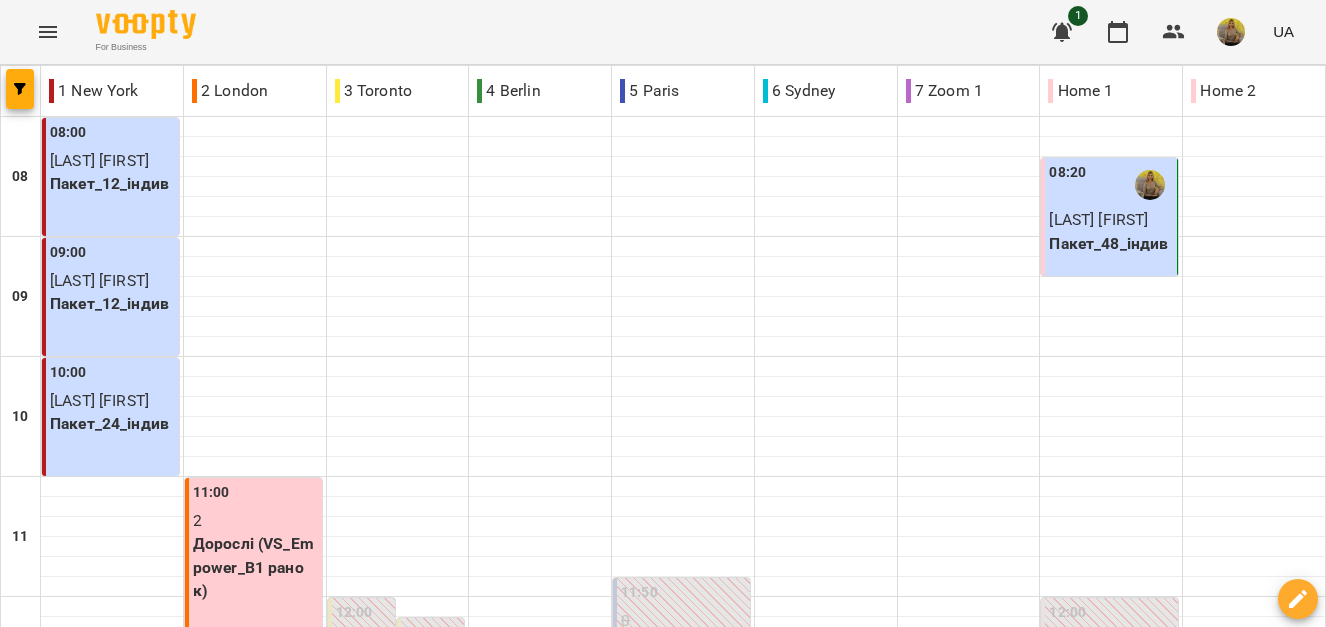 click on "пт" at bounding box center [928, 1703] 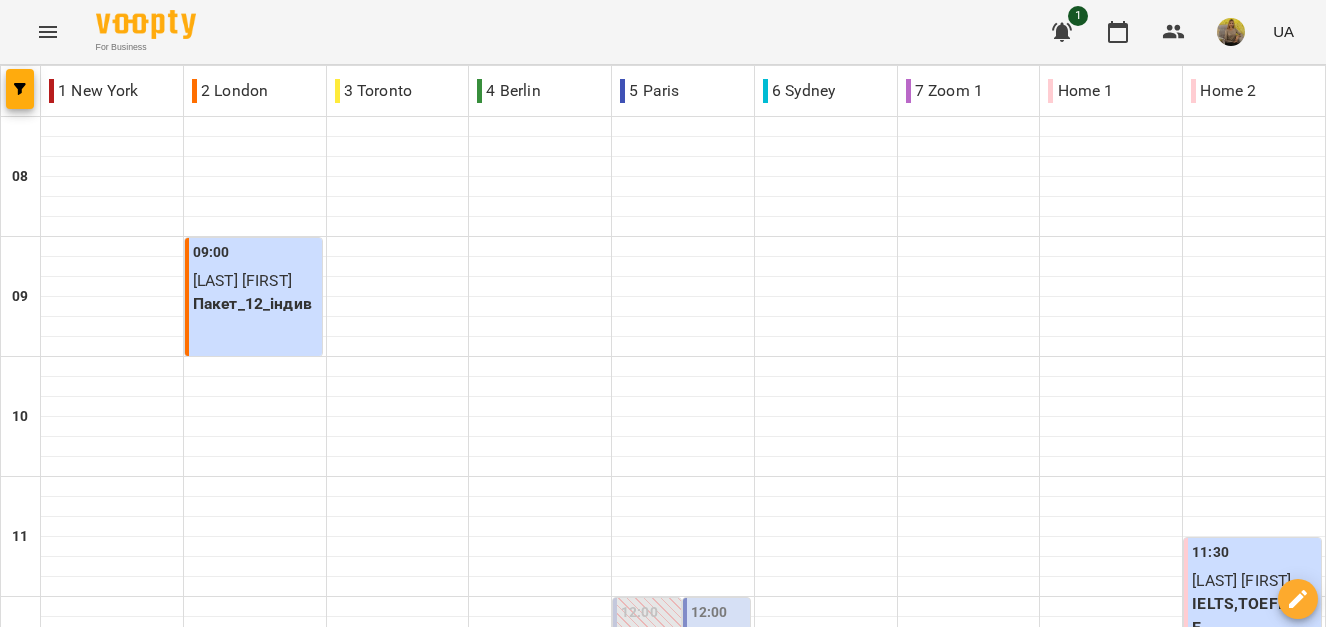 scroll, scrollTop: 1183, scrollLeft: 0, axis: vertical 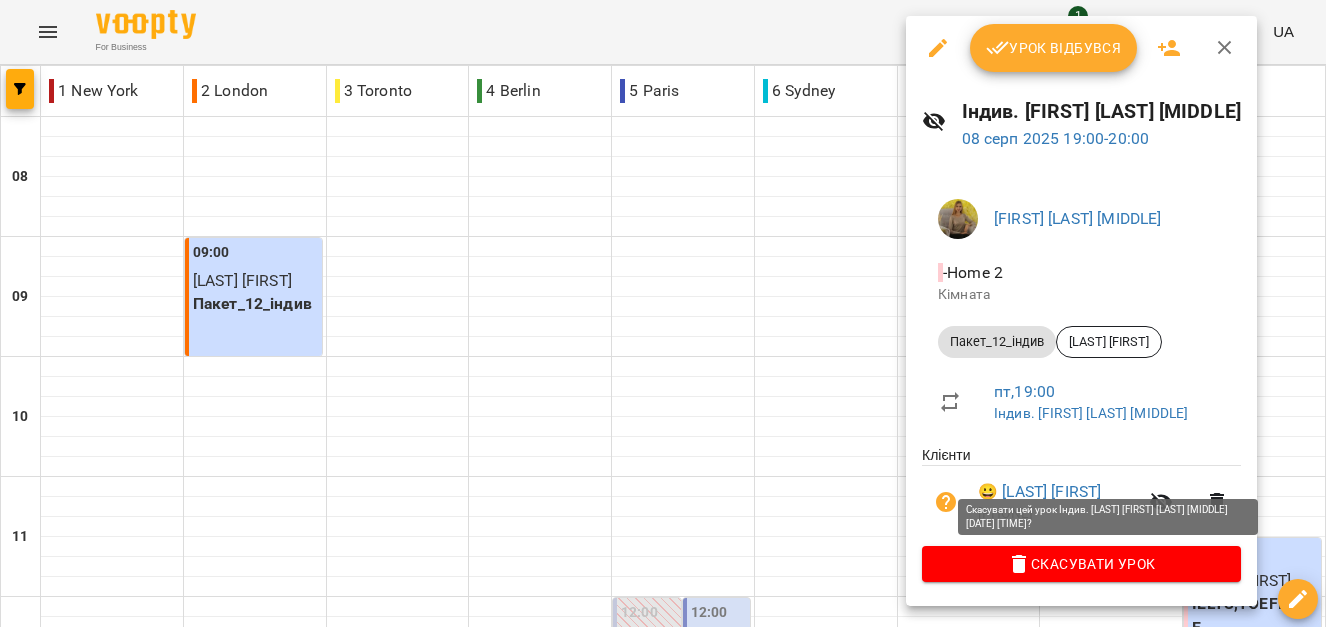 click on "Скасувати Урок" at bounding box center [1081, 564] 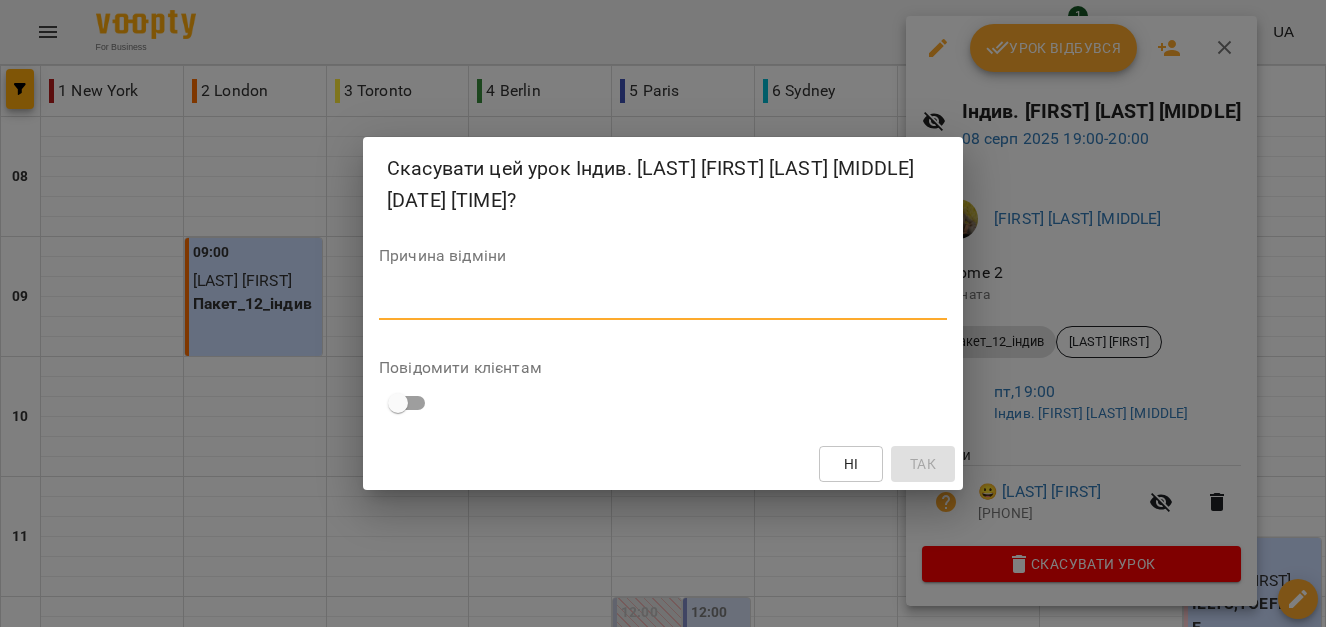 click at bounding box center (663, 303) 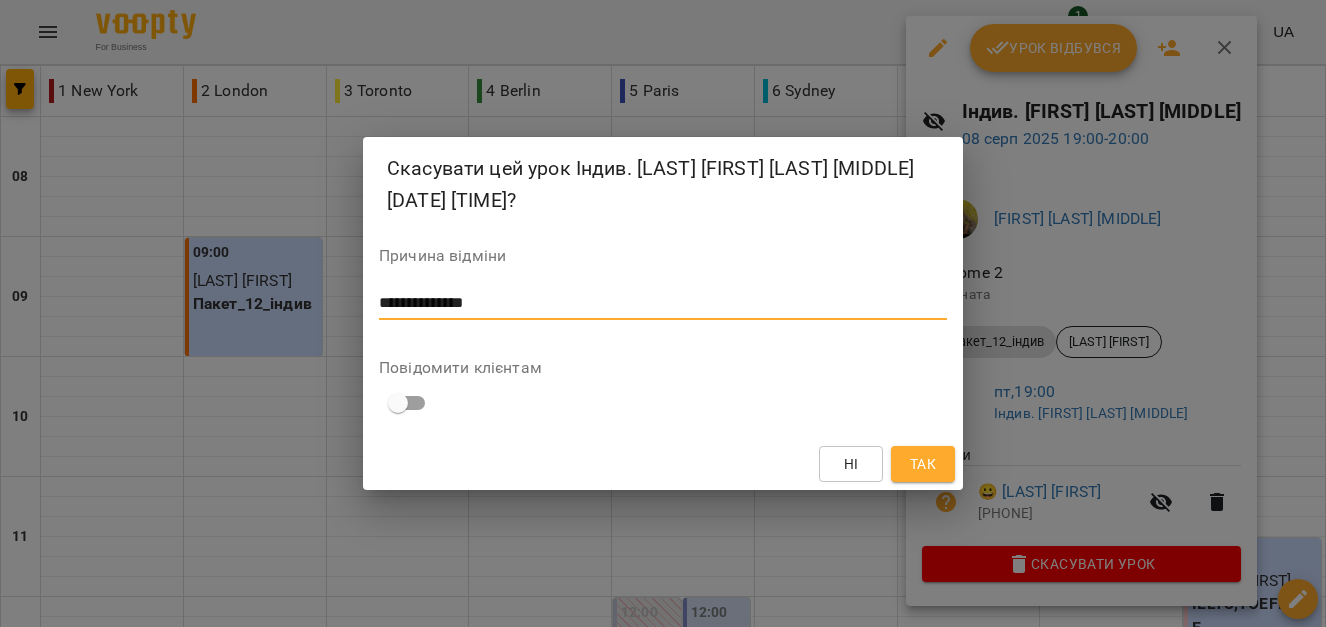 type on "**********" 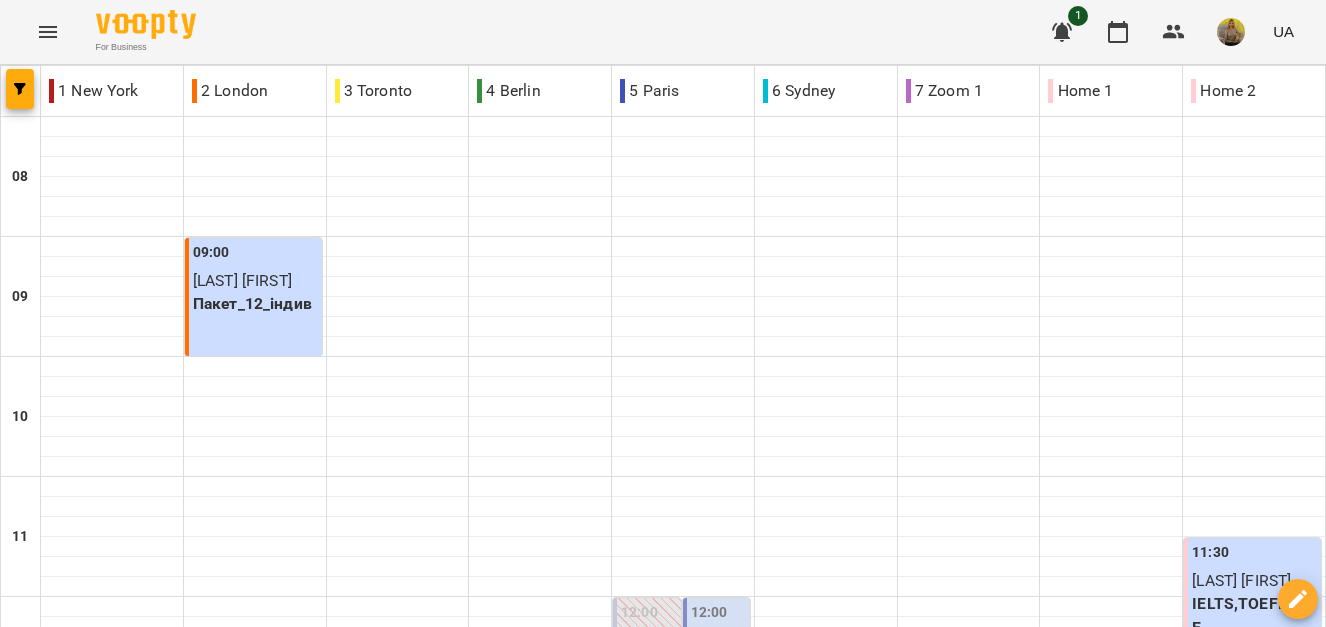 click on "09 серп" at bounding box center [1106, 1722] 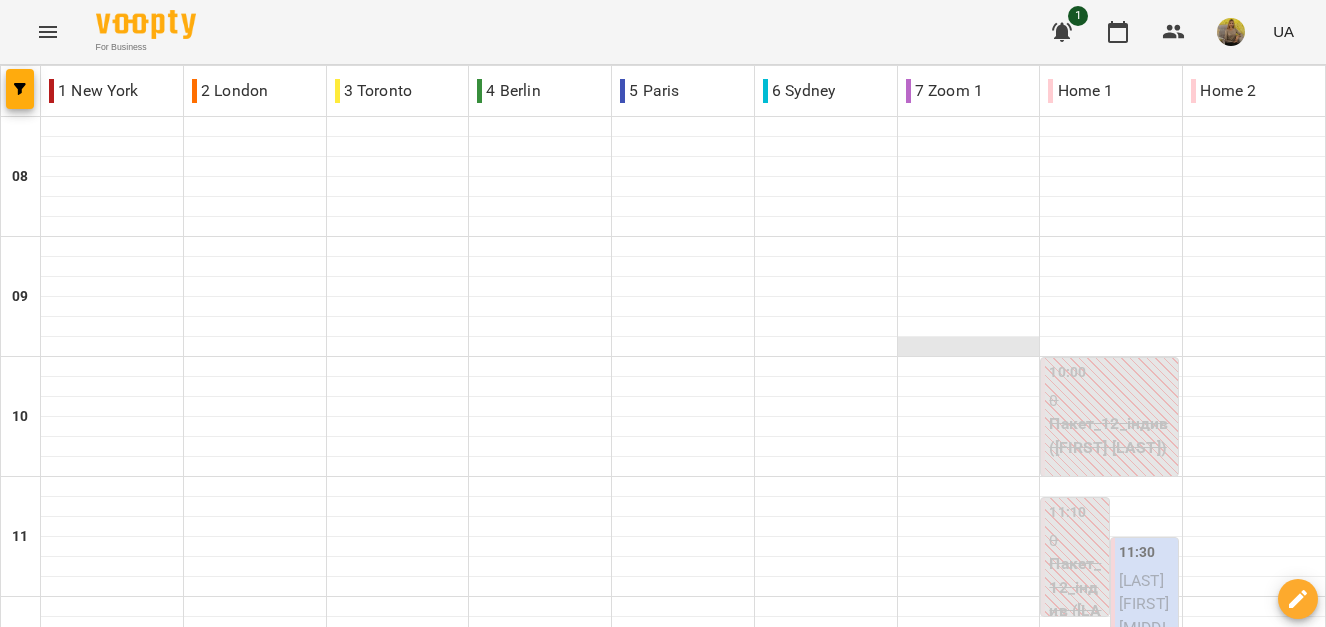 scroll, scrollTop: 1183, scrollLeft: 0, axis: vertical 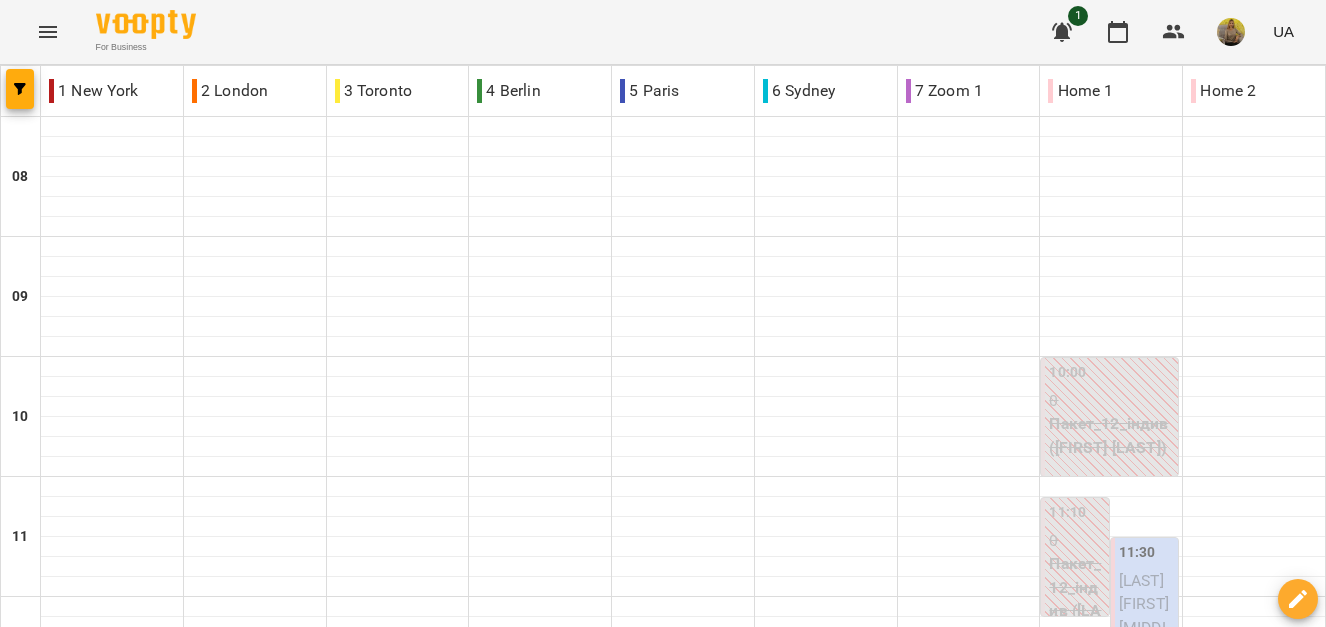 click on "нд" at bounding box center [1284, 1703] 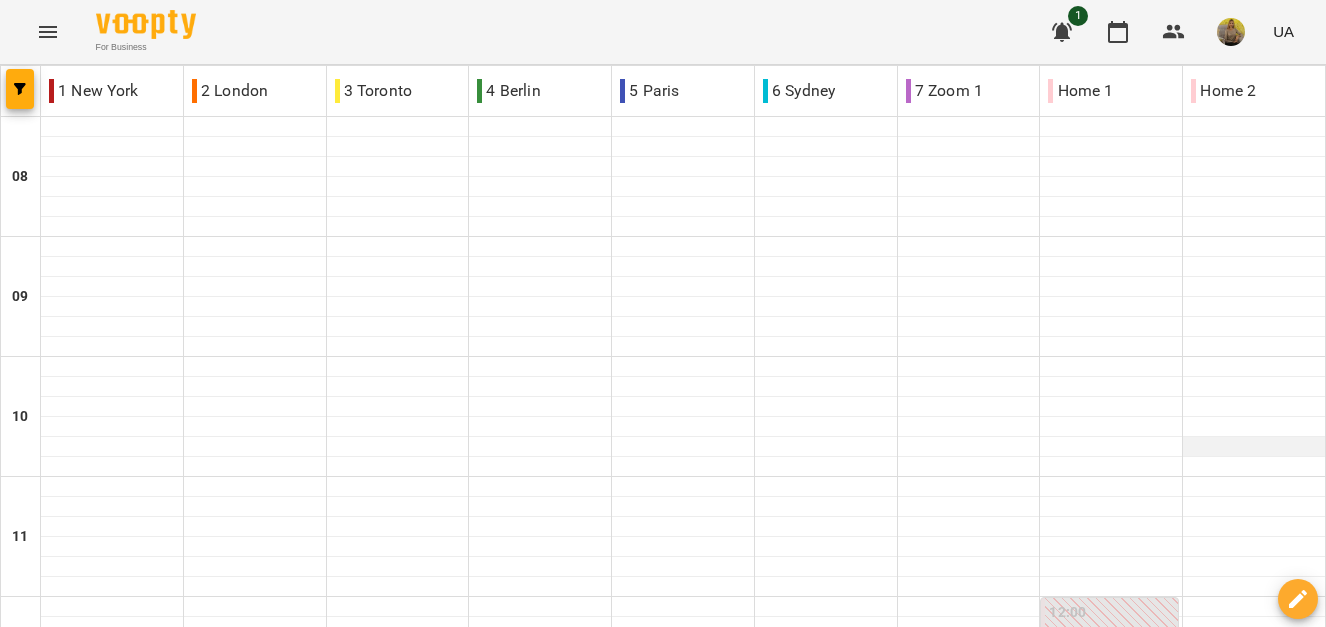 scroll, scrollTop: 1183, scrollLeft: 0, axis: vertical 